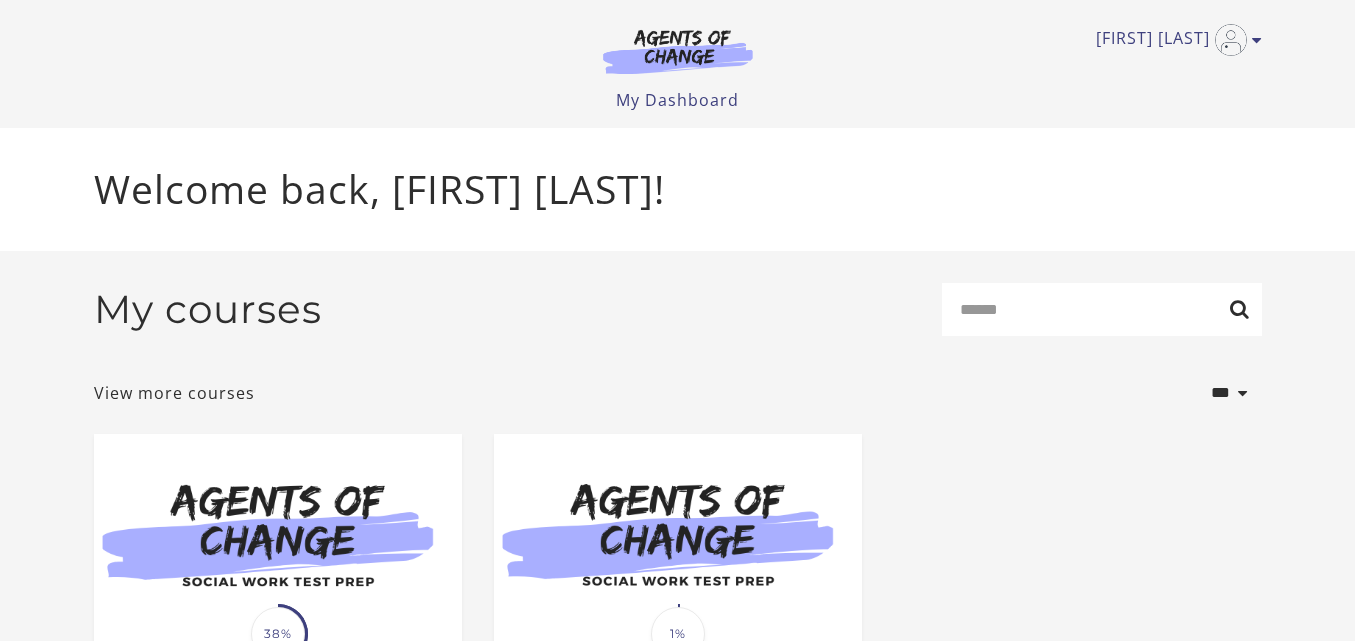 scroll, scrollTop: 0, scrollLeft: 0, axis: both 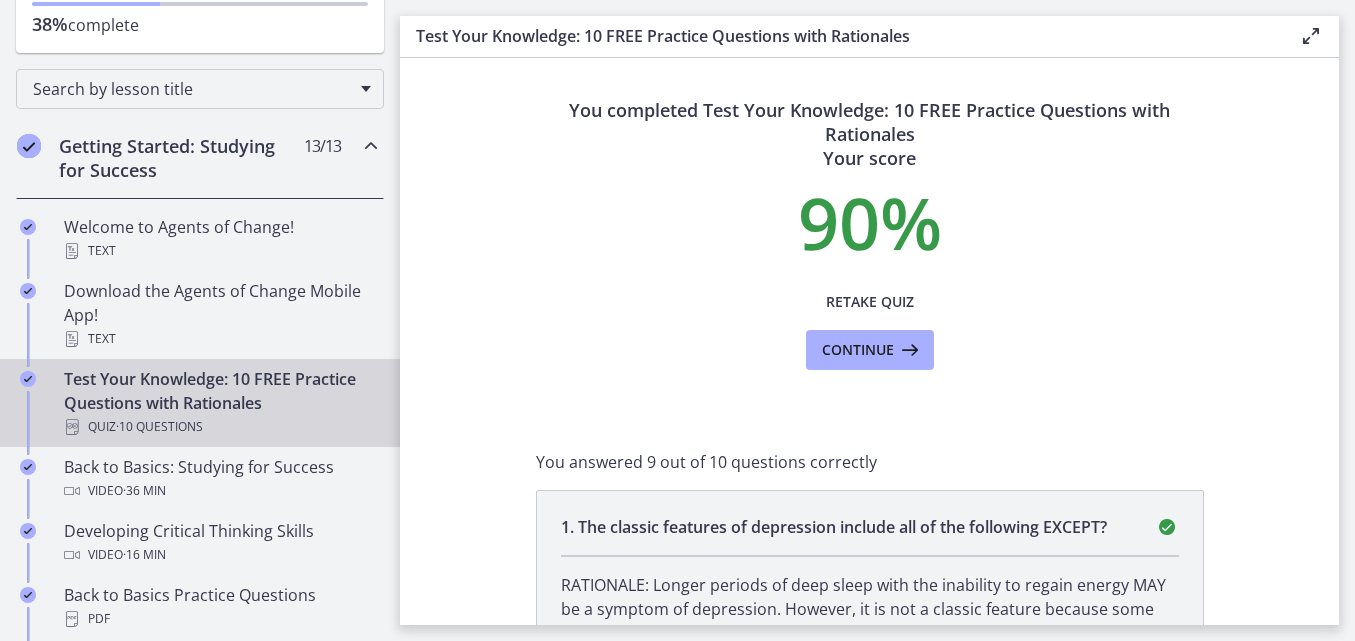 click at bounding box center [371, 146] 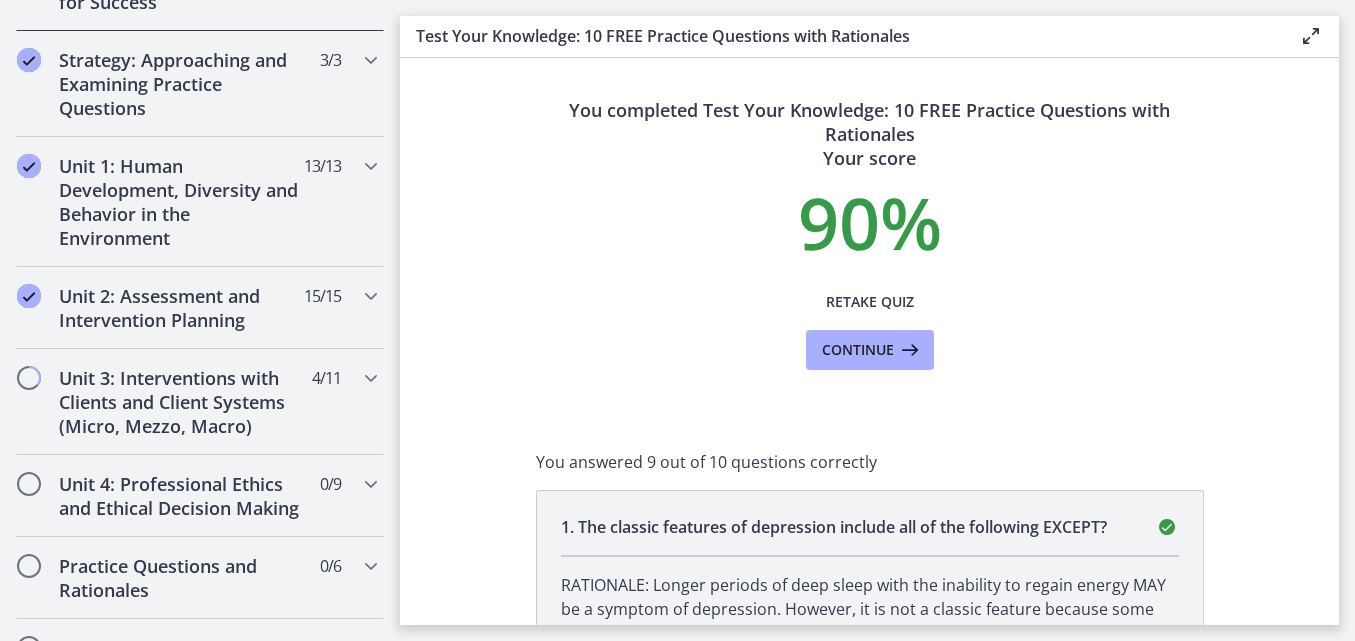 scroll, scrollTop: 376, scrollLeft: 0, axis: vertical 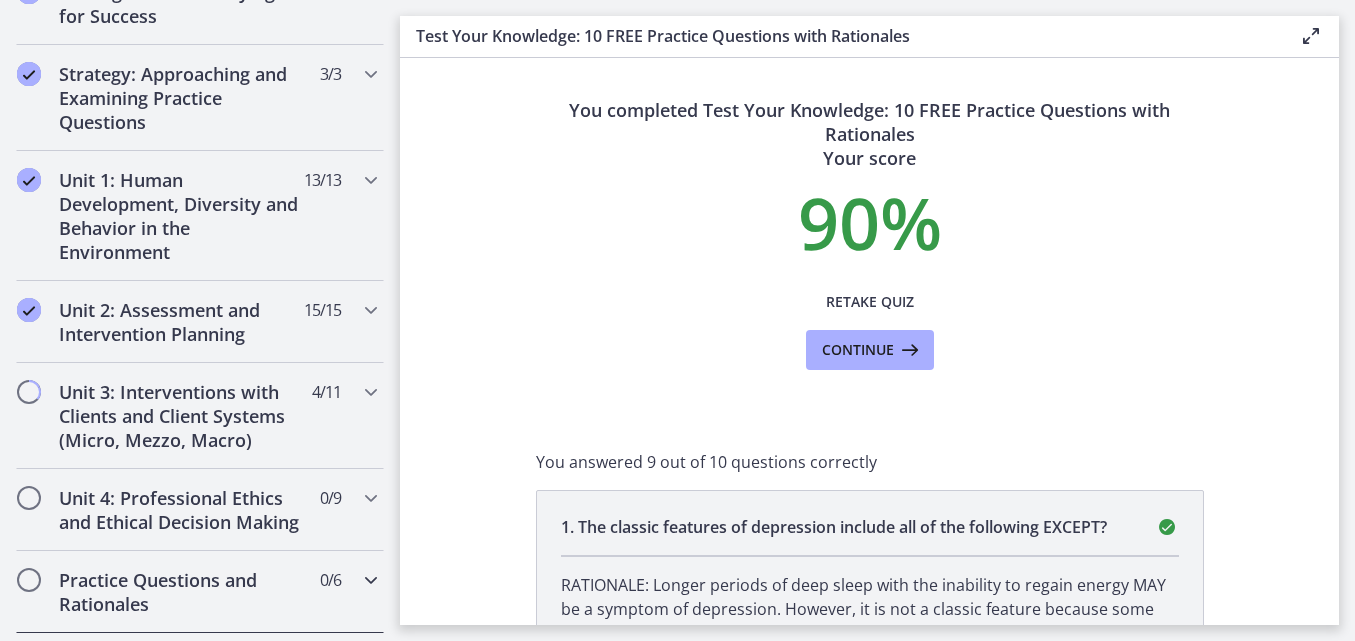 click at bounding box center [371, 580] 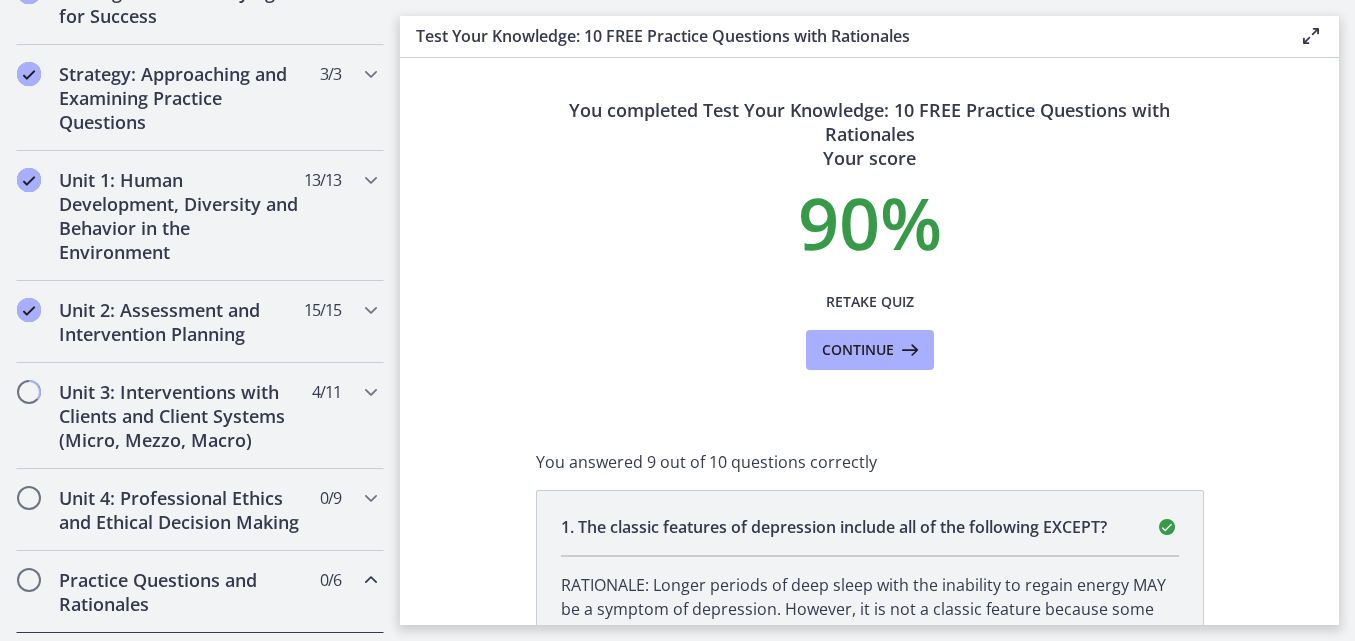click on "Practice Questions and Rationales" at bounding box center [181, 592] 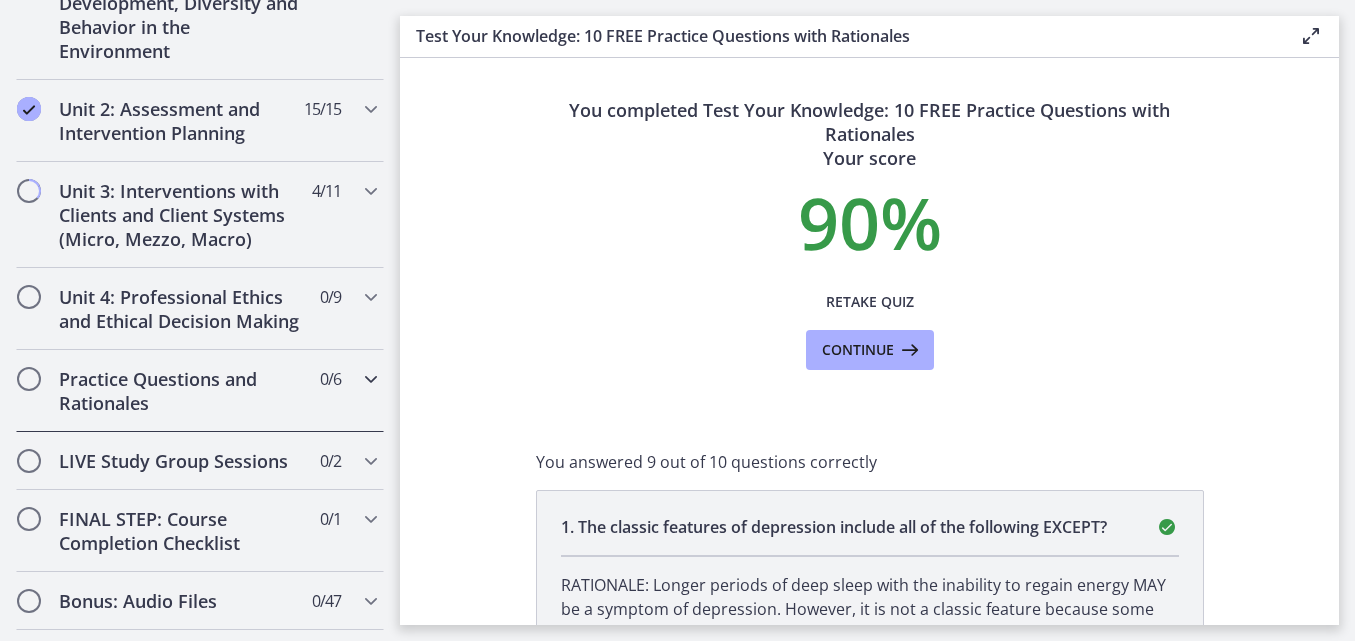 scroll, scrollTop: 586, scrollLeft: 0, axis: vertical 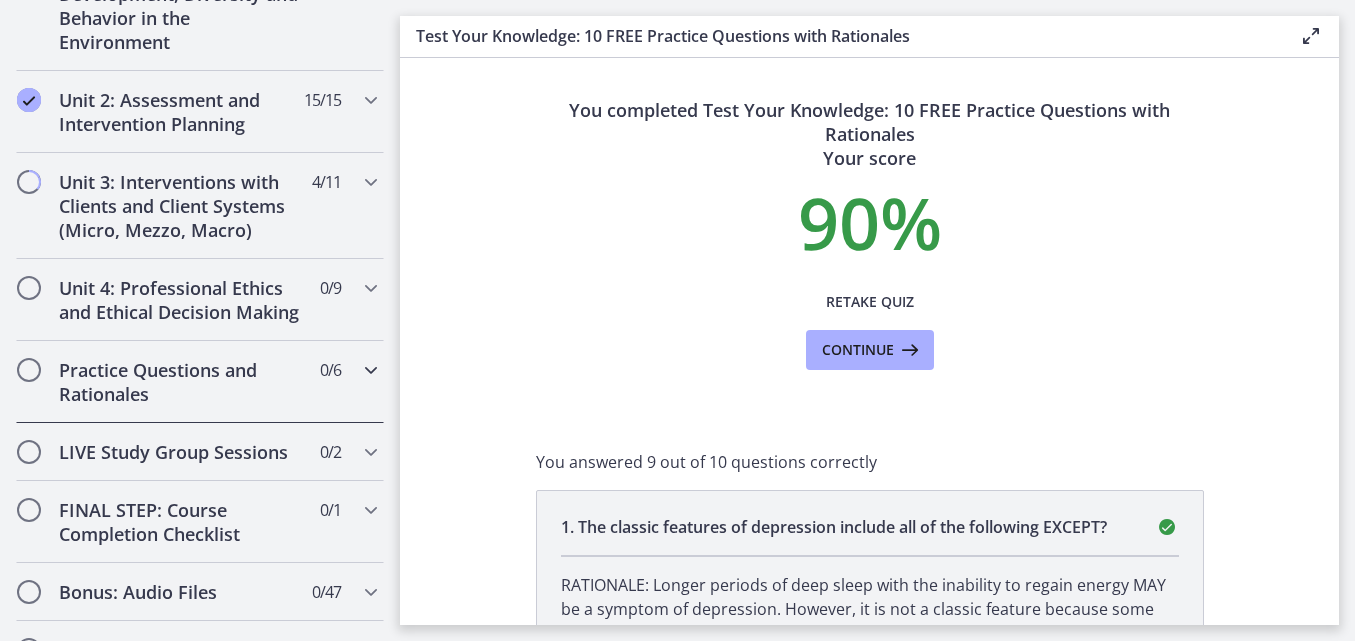 click on "Practice Questions and Rationales
0  /  6
Completed" at bounding box center [200, 382] 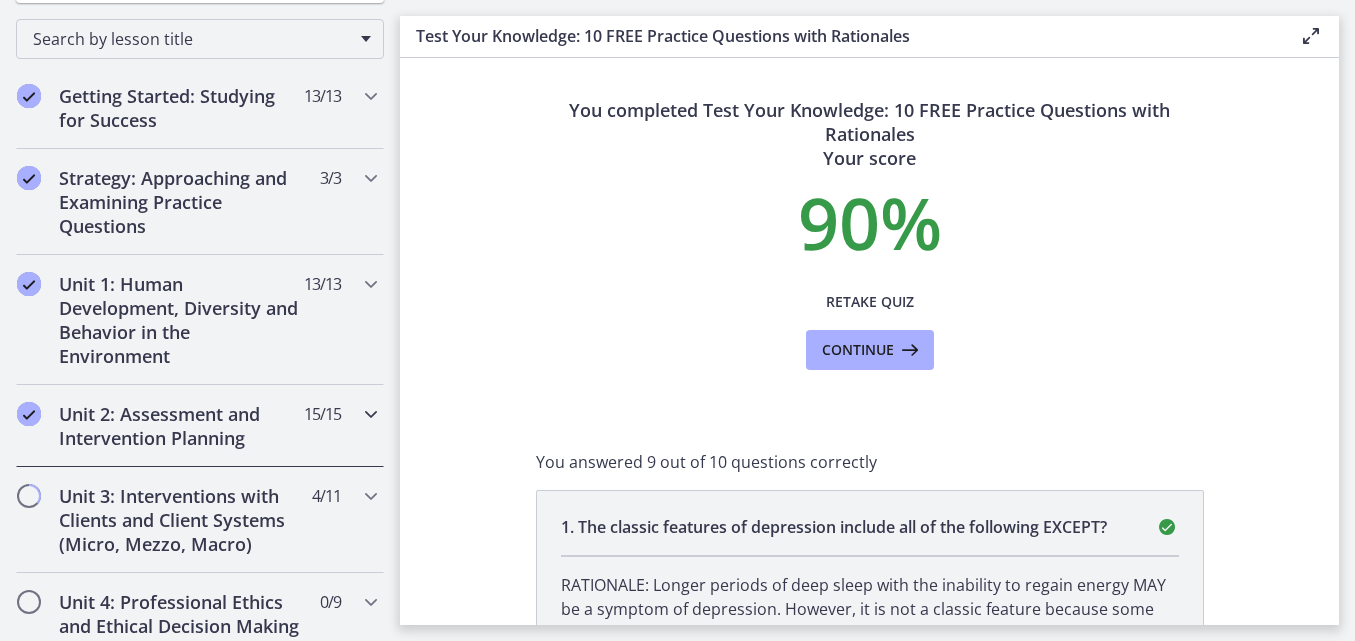scroll, scrollTop: 295, scrollLeft: 0, axis: vertical 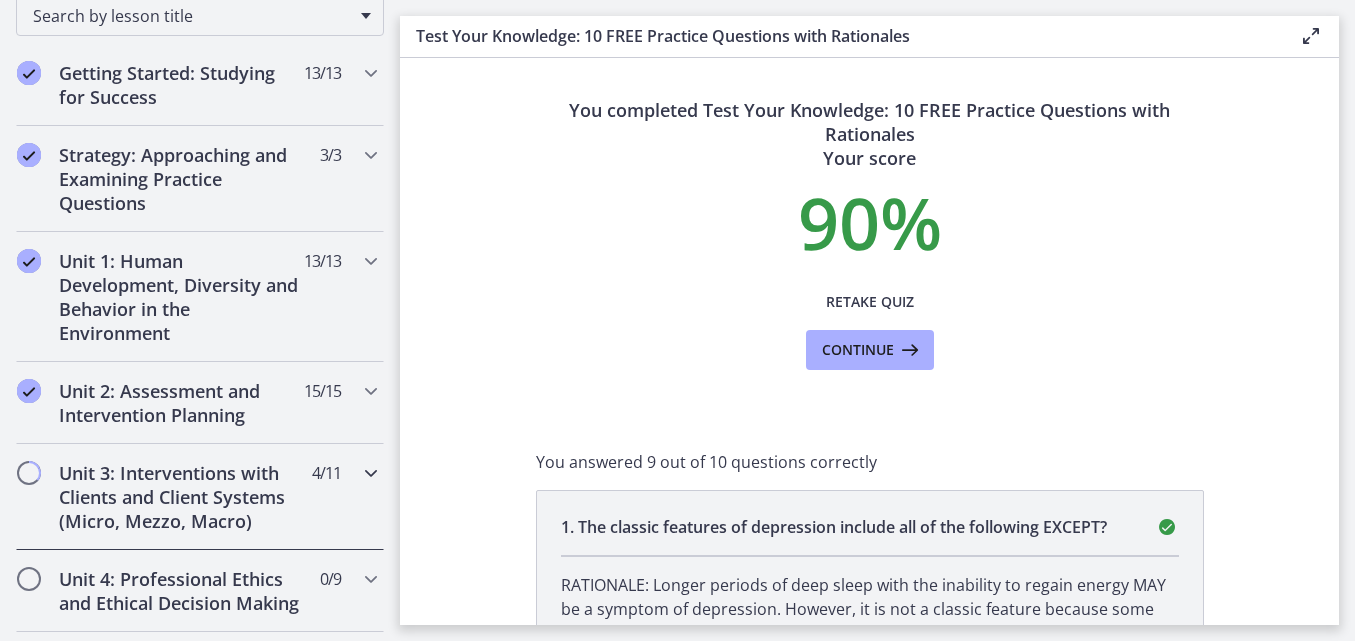 click on "Unit 3: Interventions with Clients and Client Systems (Micro, Mezzo, Macro)" at bounding box center [181, 497] 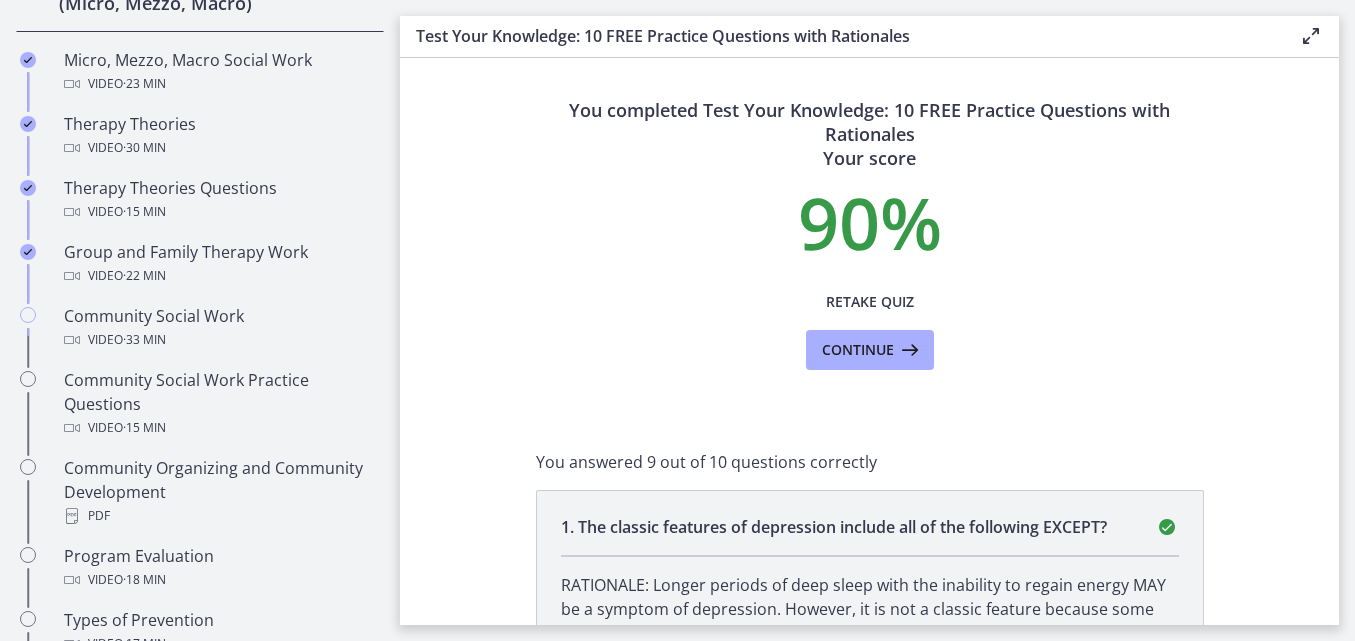 scroll, scrollTop: 814, scrollLeft: 0, axis: vertical 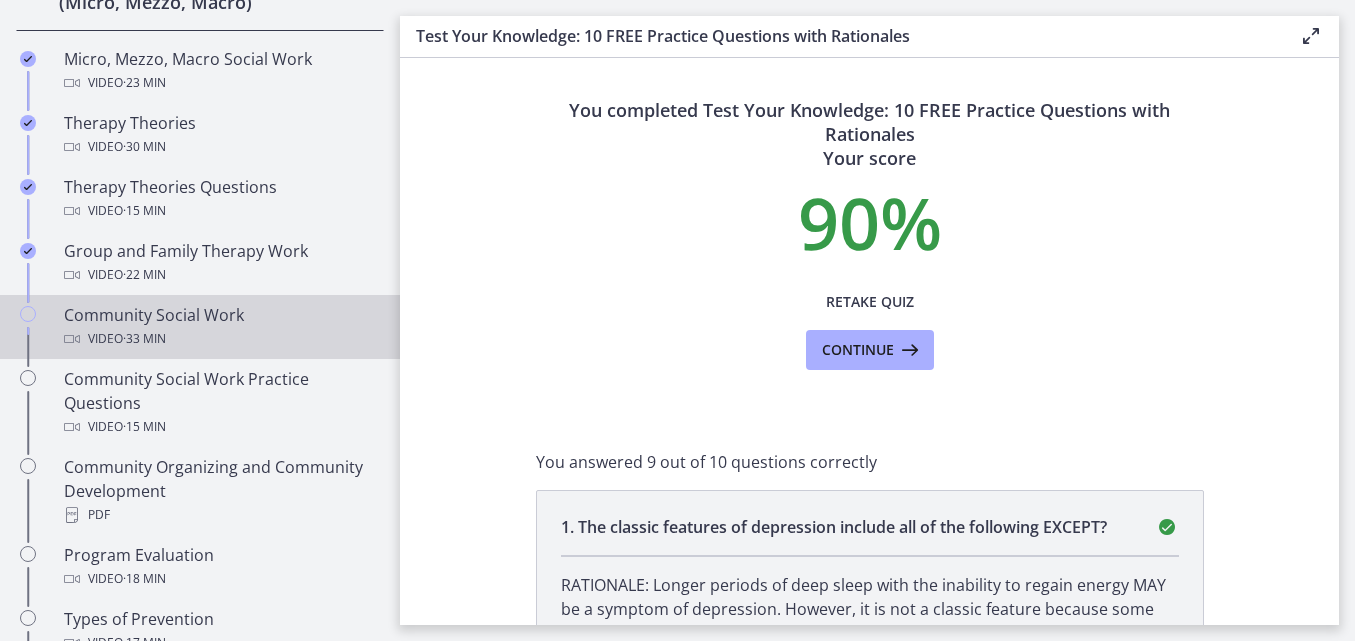 click on "Video
·  33 min" at bounding box center [220, 339] 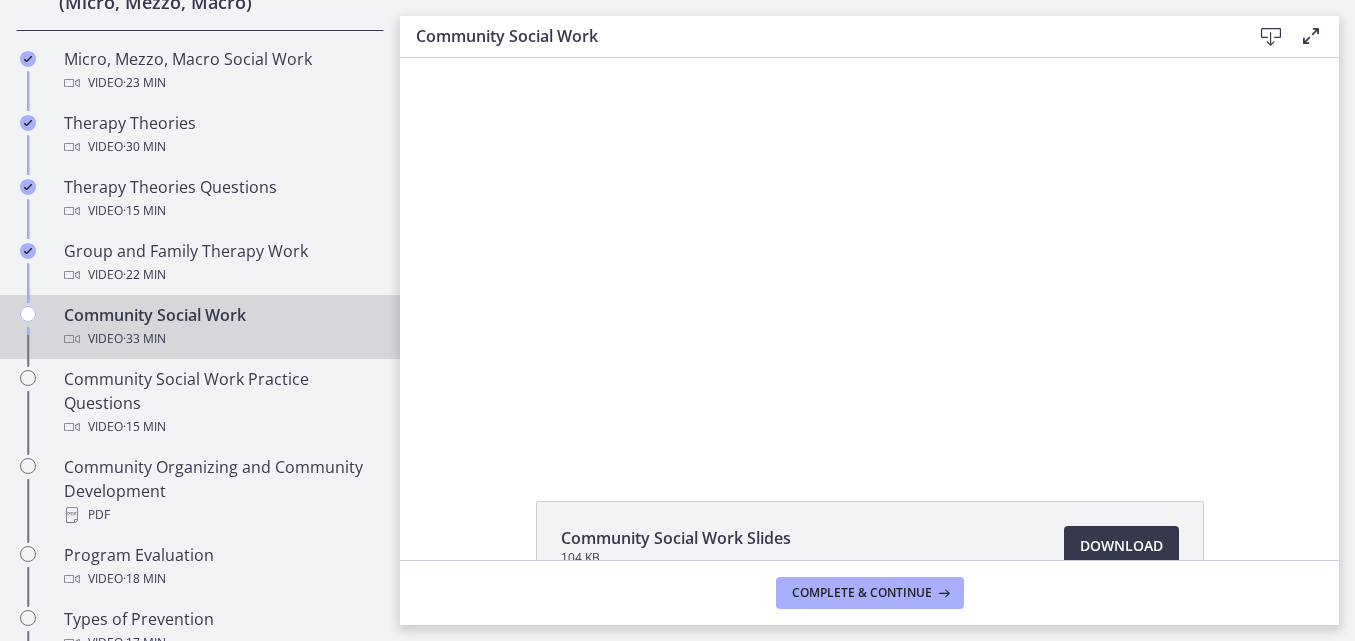 scroll, scrollTop: 0, scrollLeft: 0, axis: both 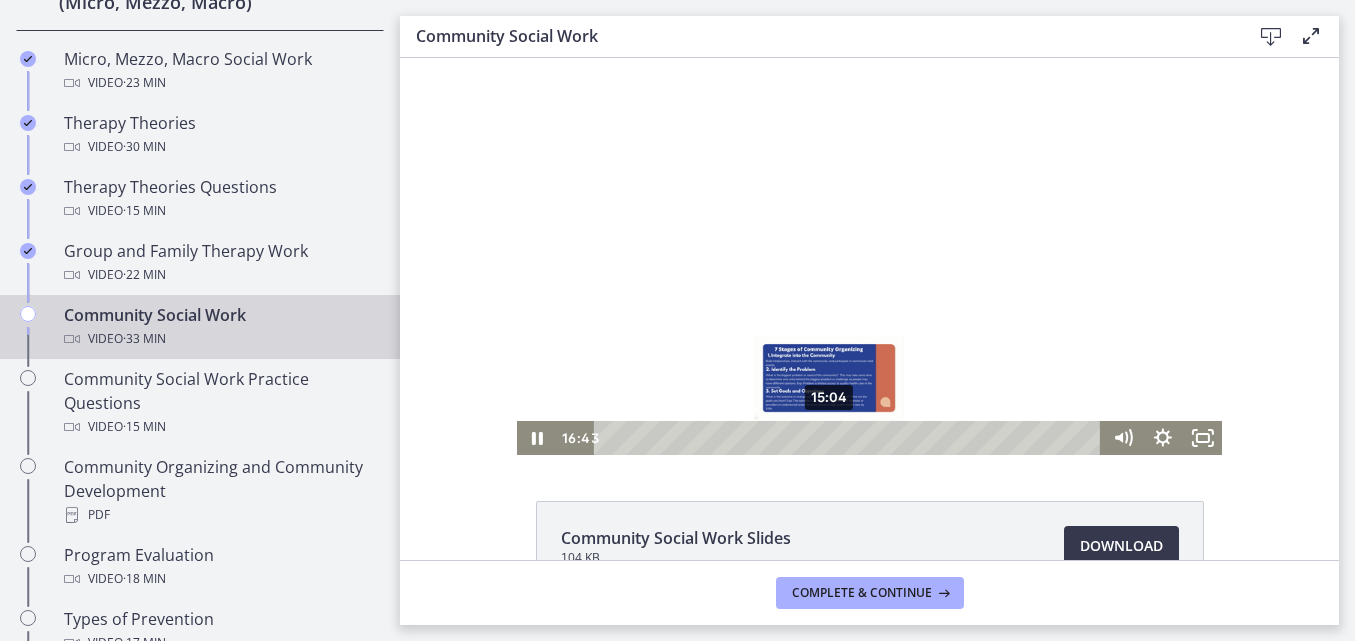 click on "15:04" at bounding box center (850, 438) 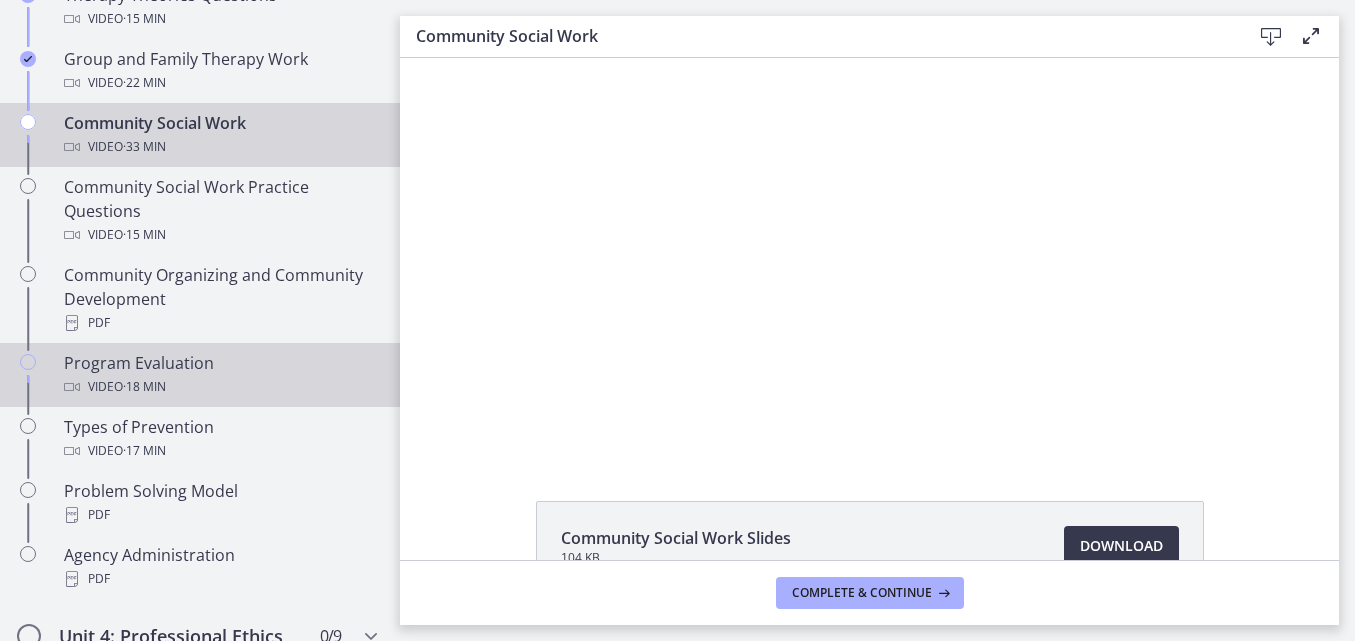 scroll, scrollTop: 1004, scrollLeft: 0, axis: vertical 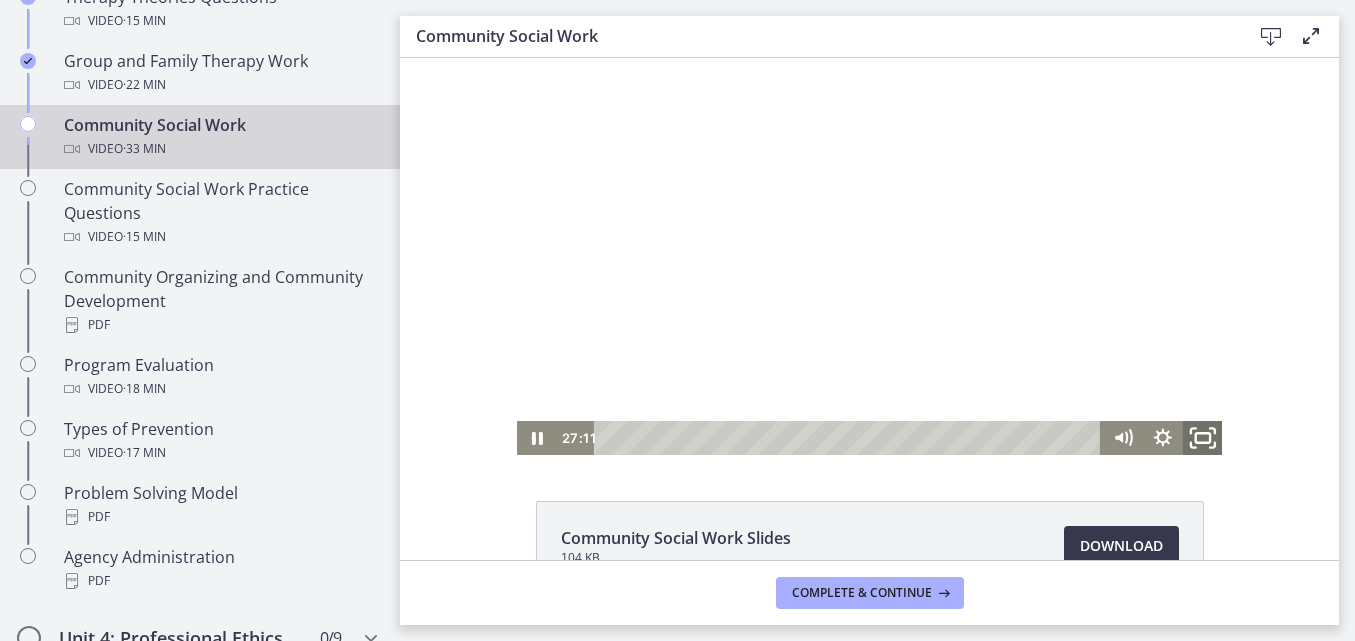 click 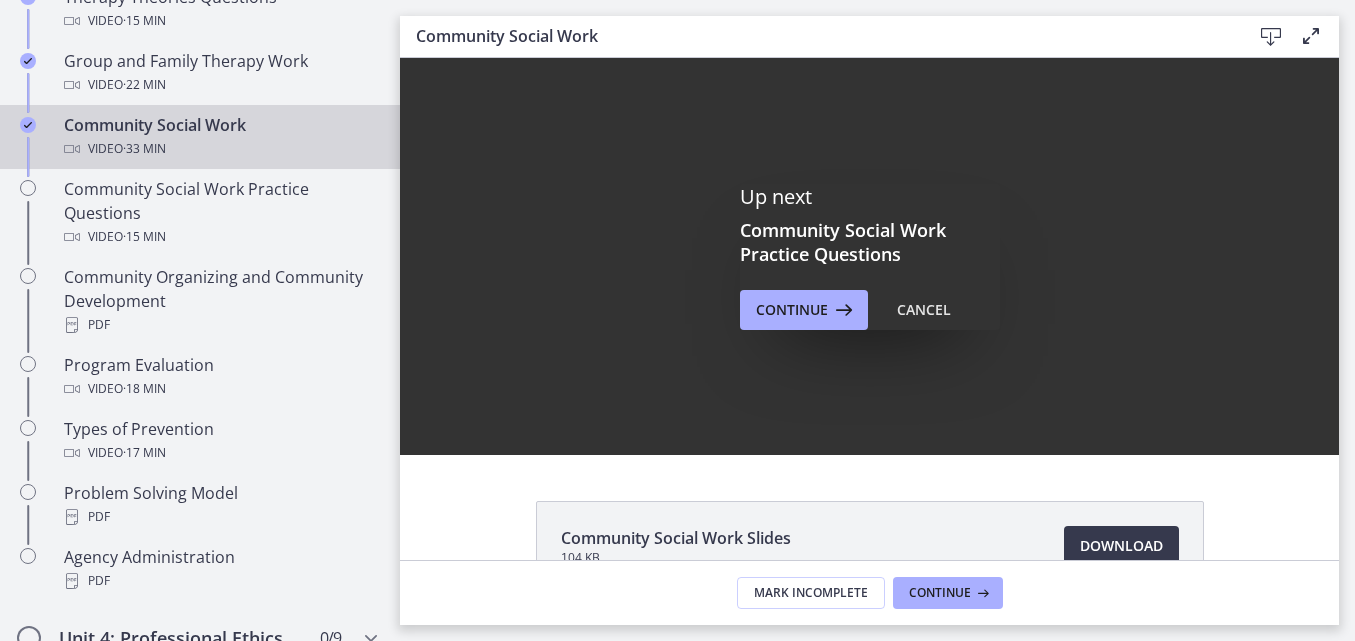 scroll, scrollTop: 0, scrollLeft: 0, axis: both 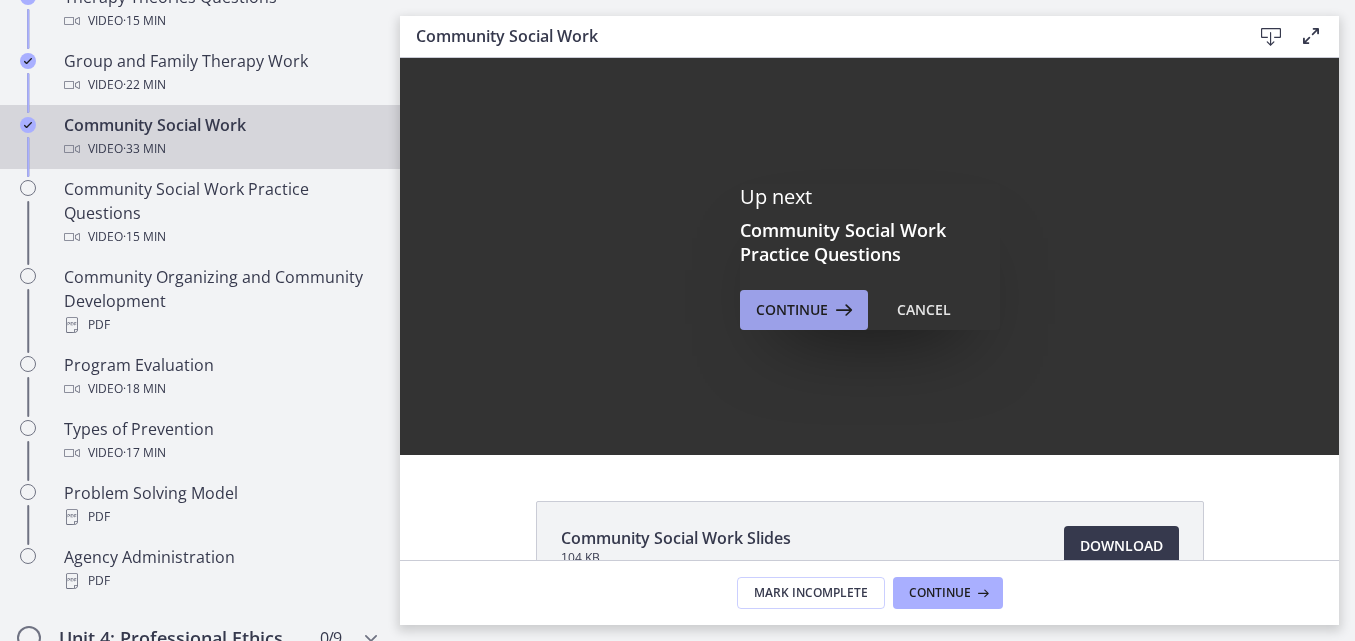 click on "Continue" at bounding box center (792, 310) 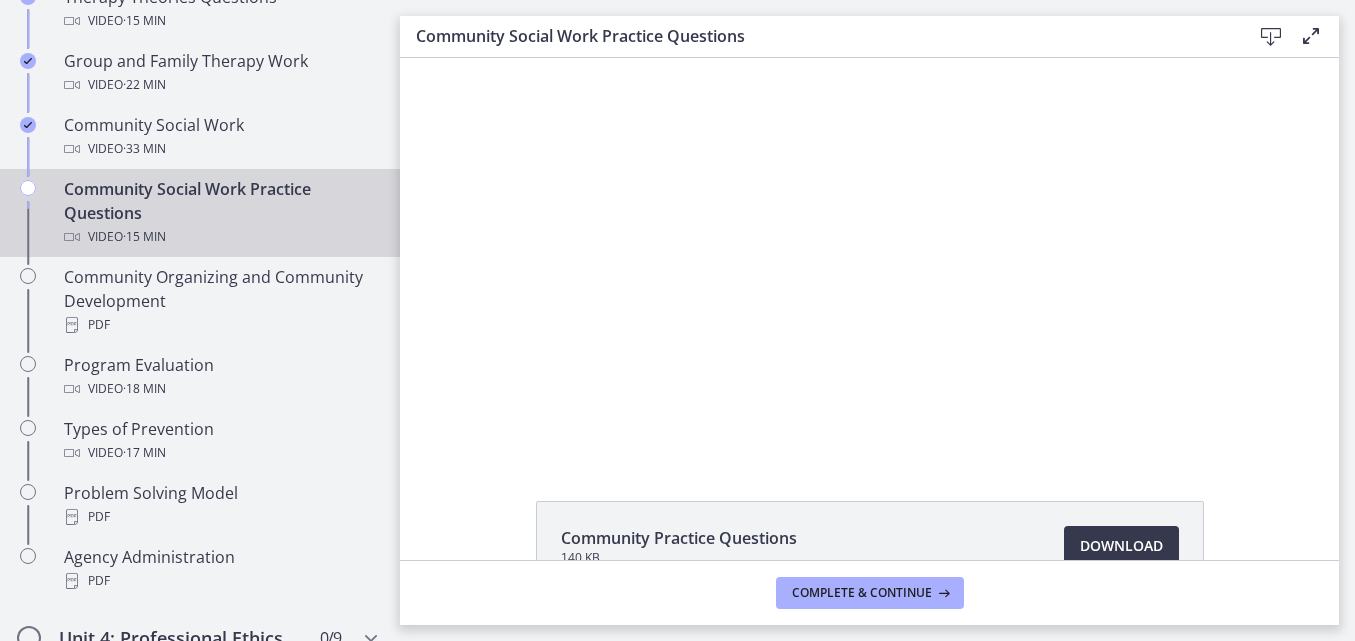 scroll, scrollTop: 0, scrollLeft: 0, axis: both 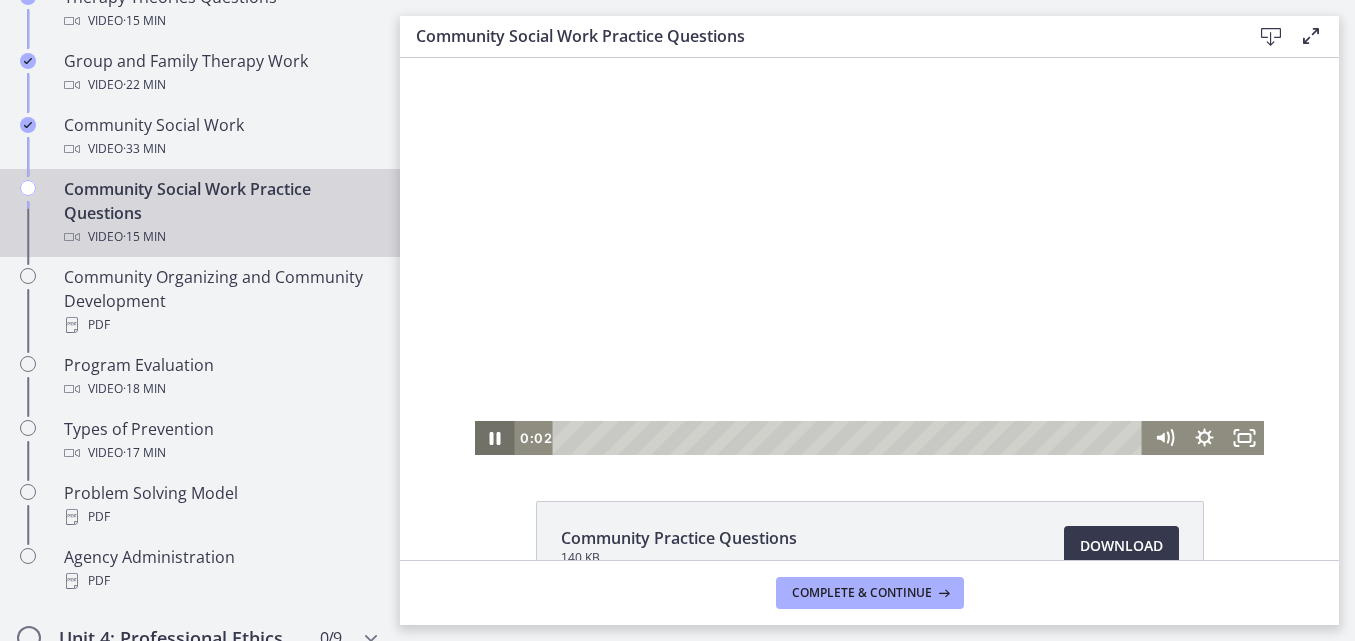click 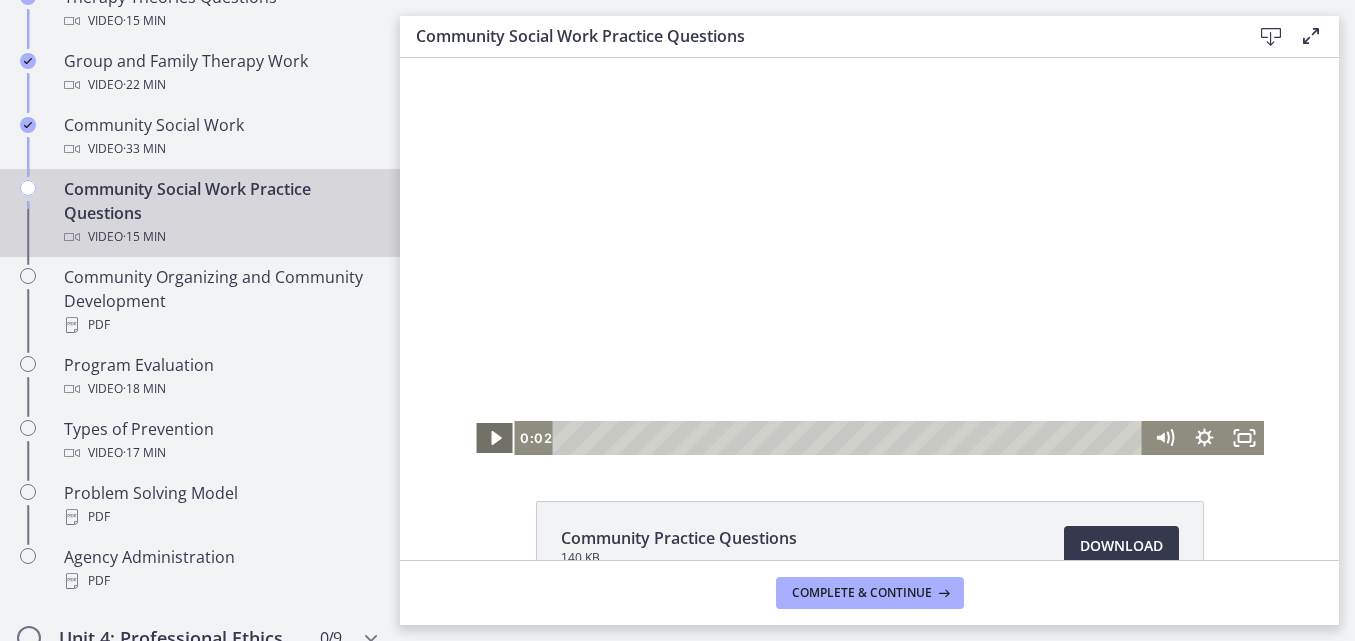 click 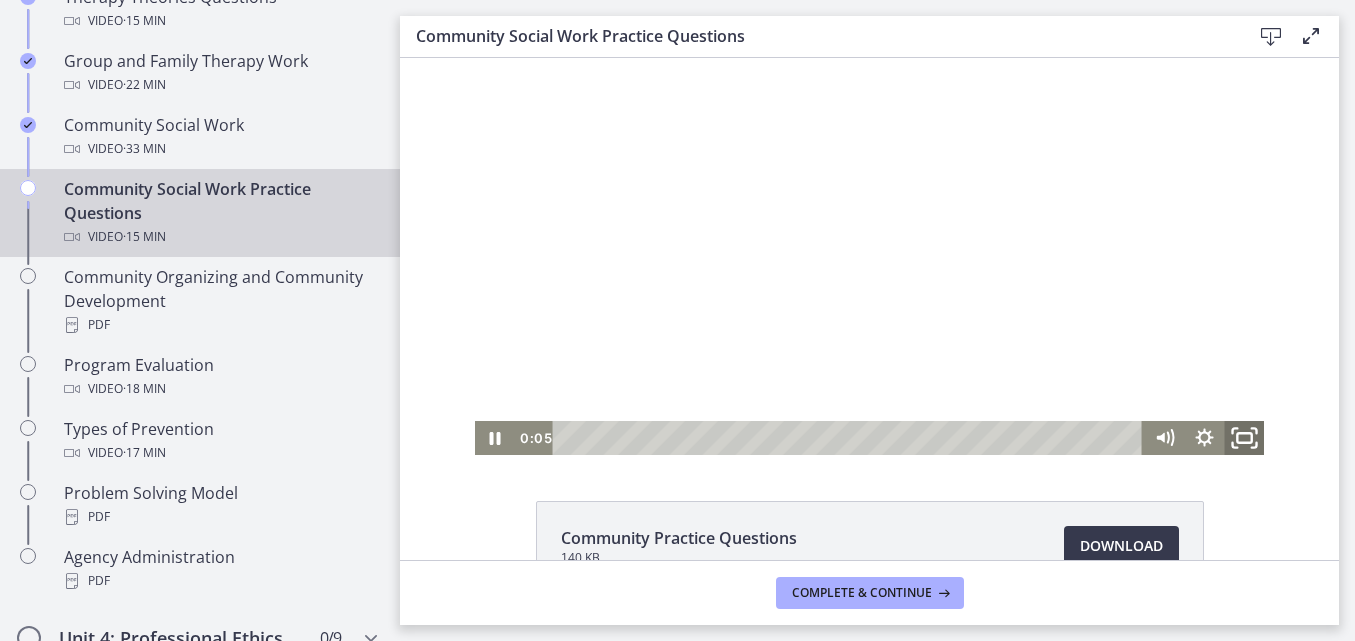 click 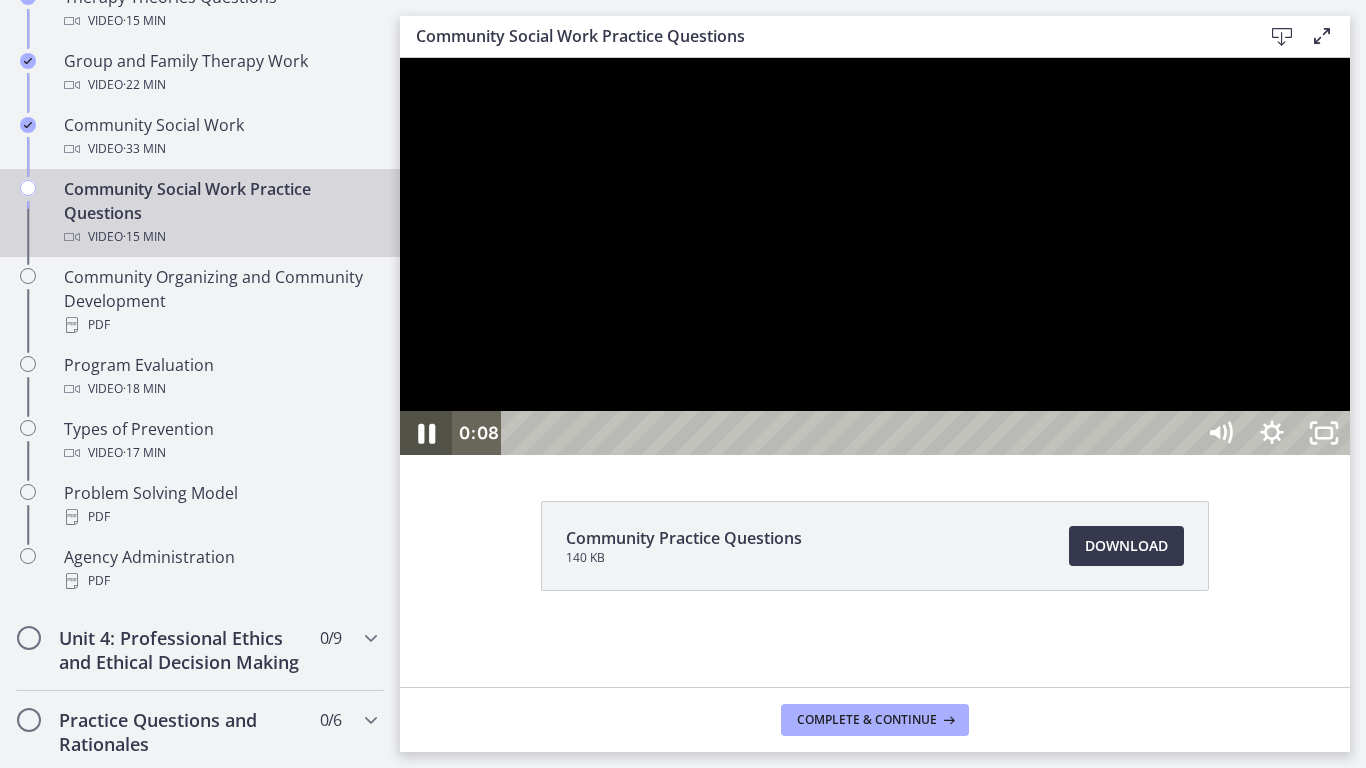 click 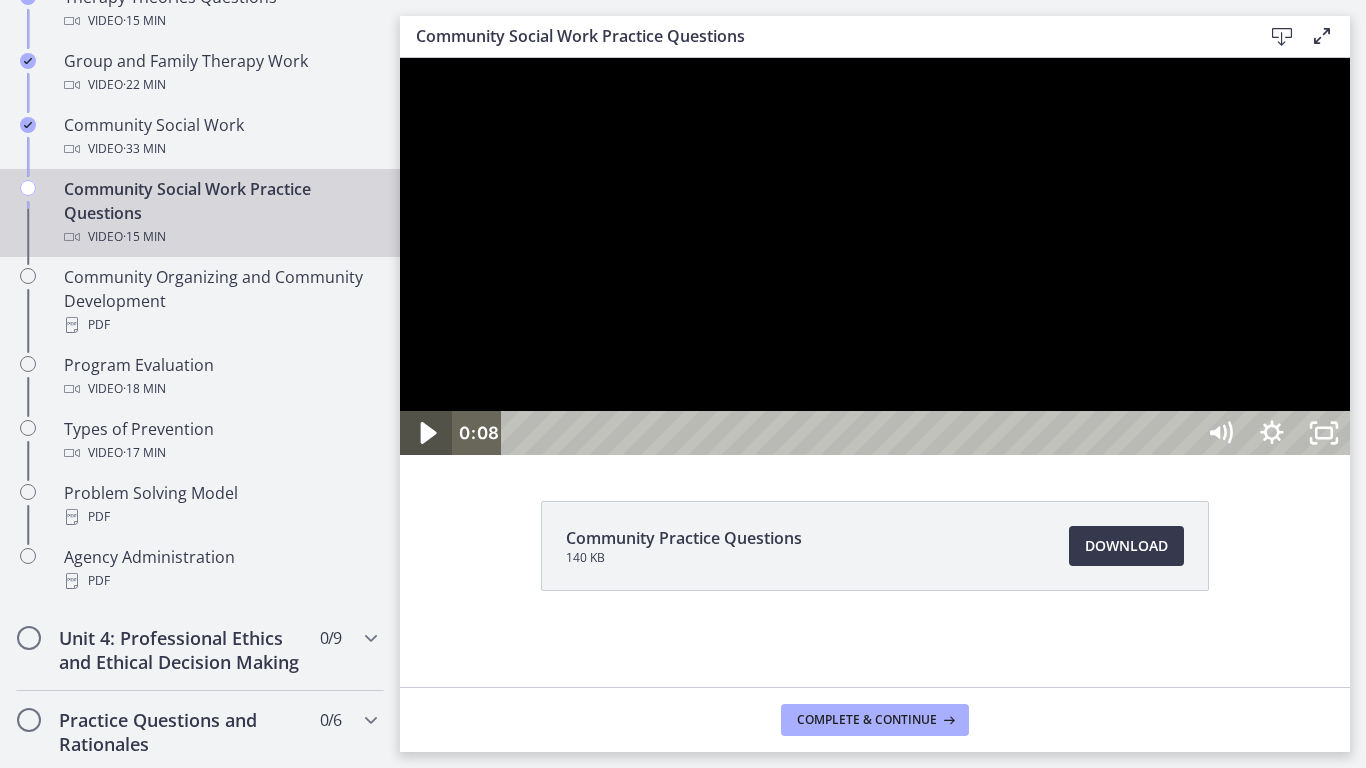 click 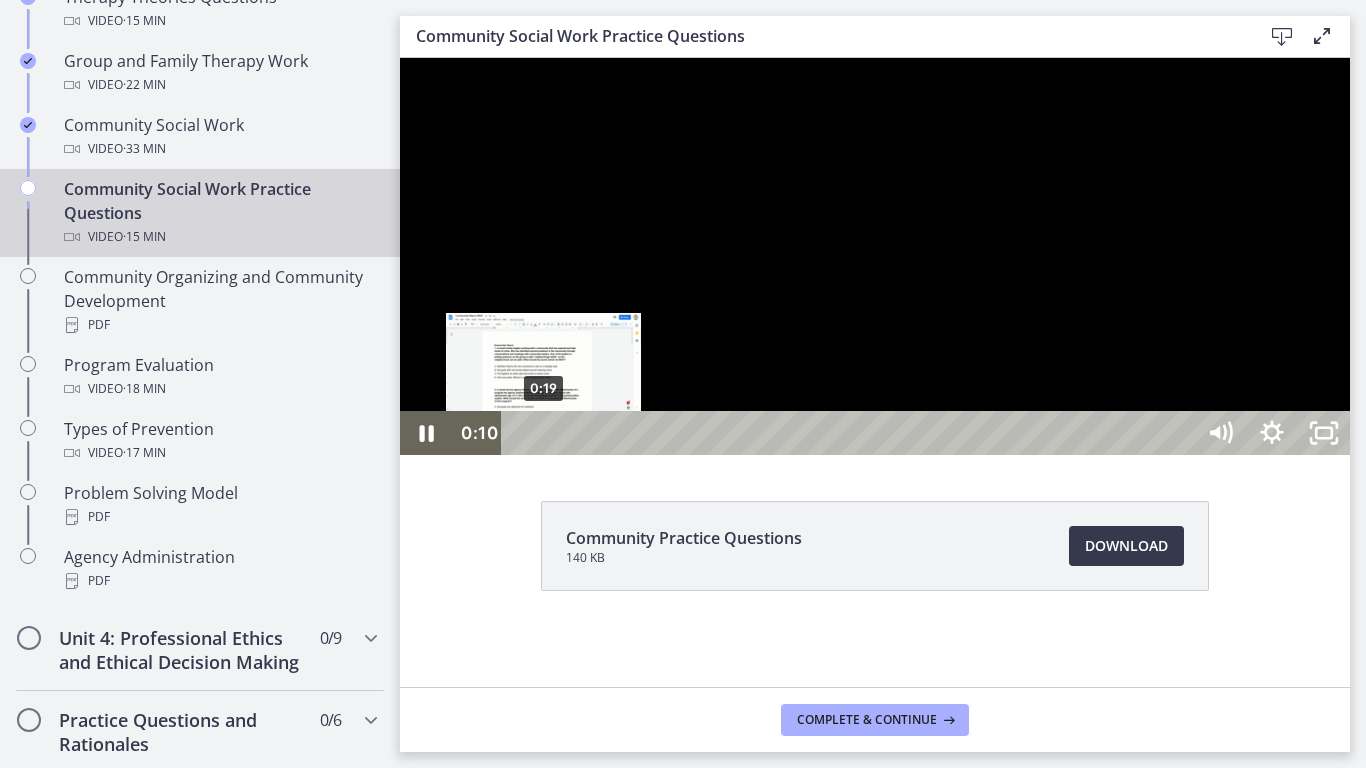 click on "0:19" at bounding box center [851, 433] 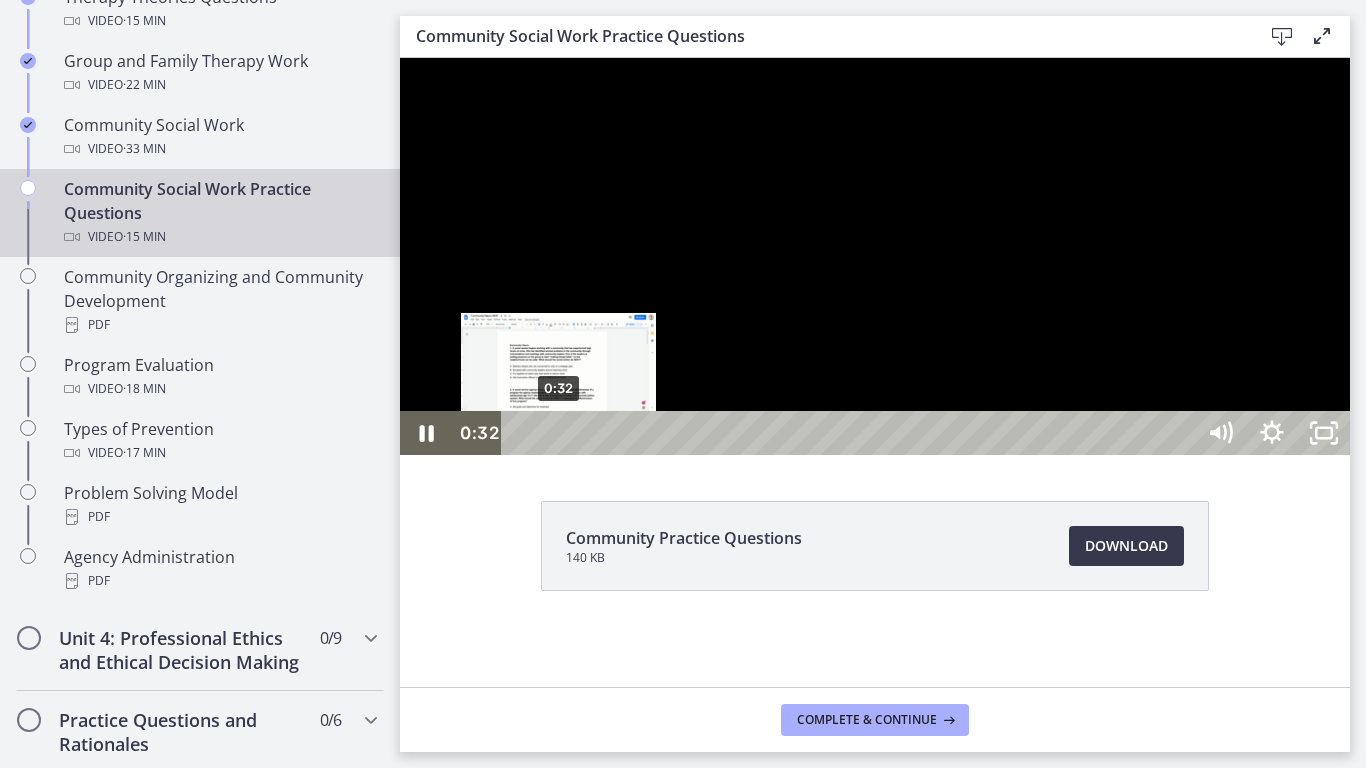 click on "0:32" at bounding box center (851, 433) 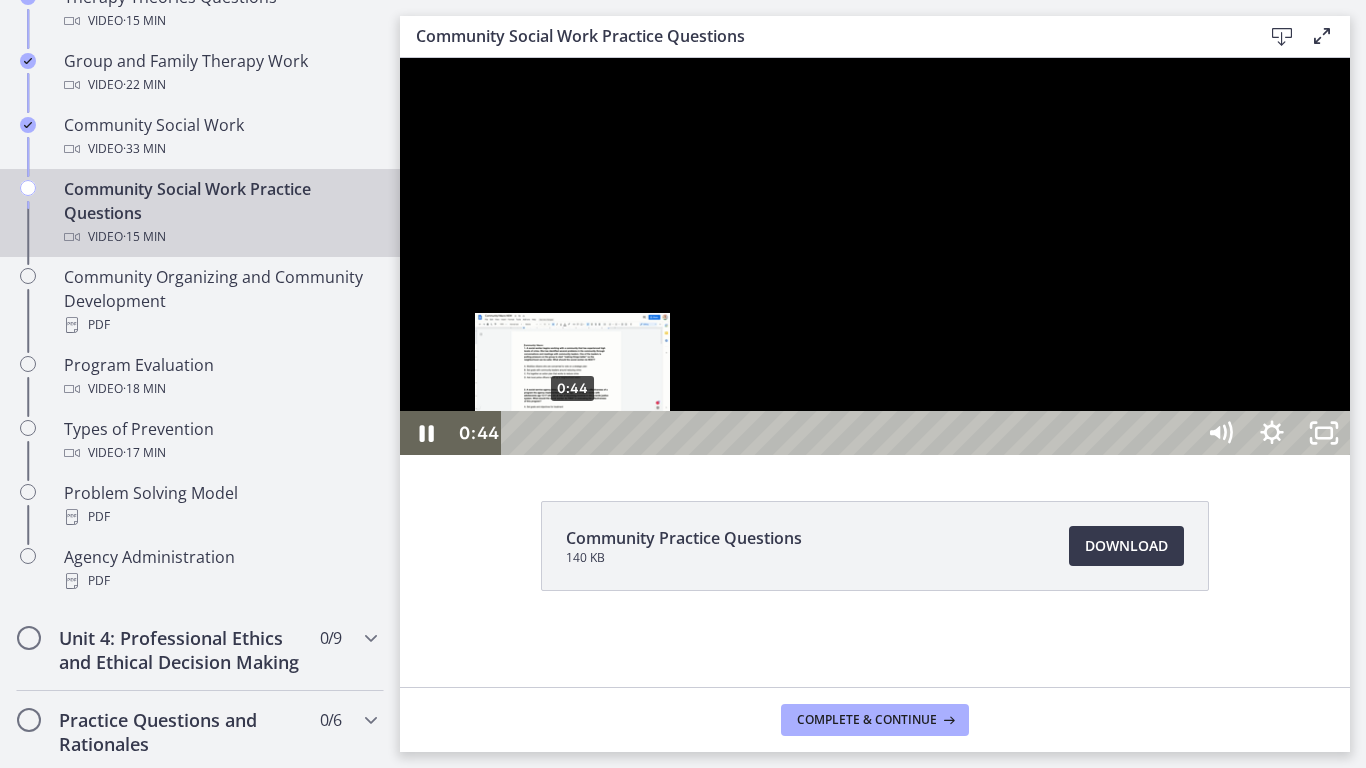 click on "0:44" at bounding box center (851, 433) 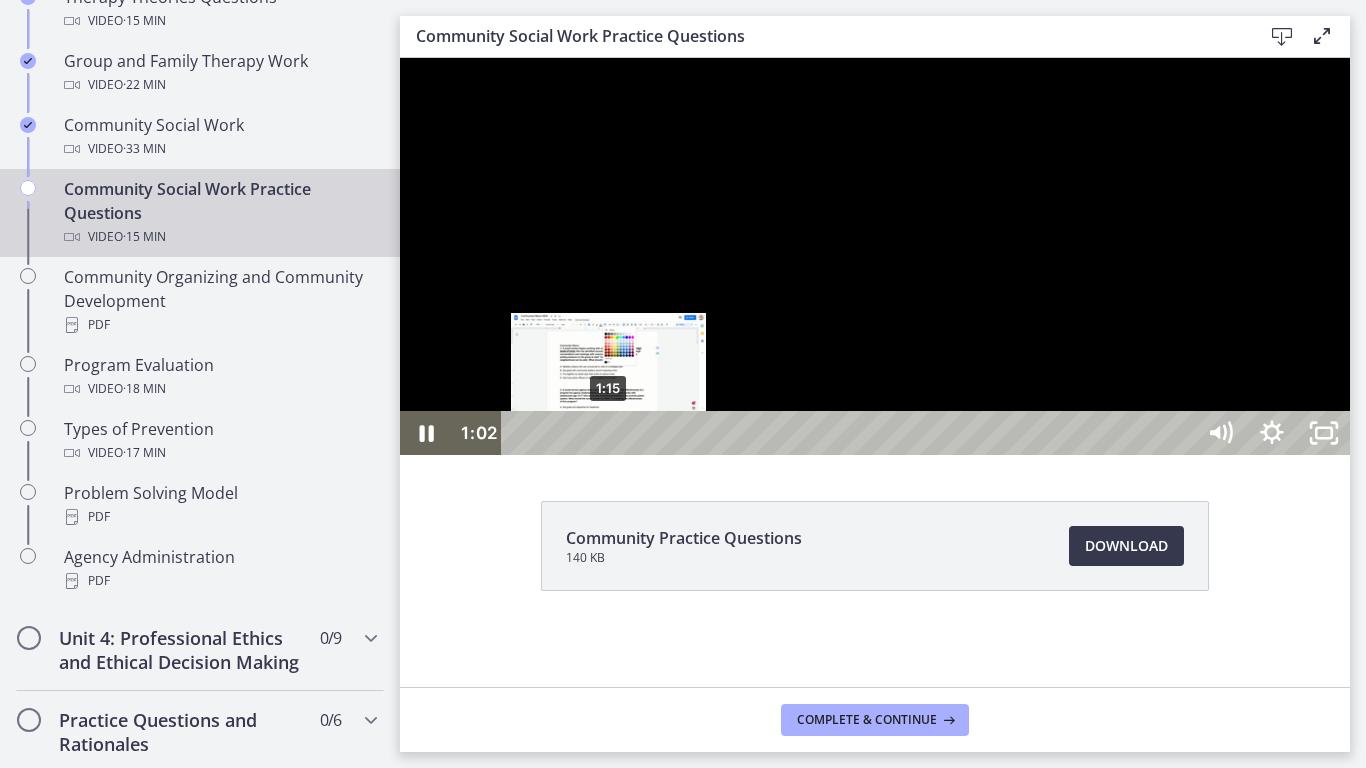 click on "1:15" at bounding box center (851, 433) 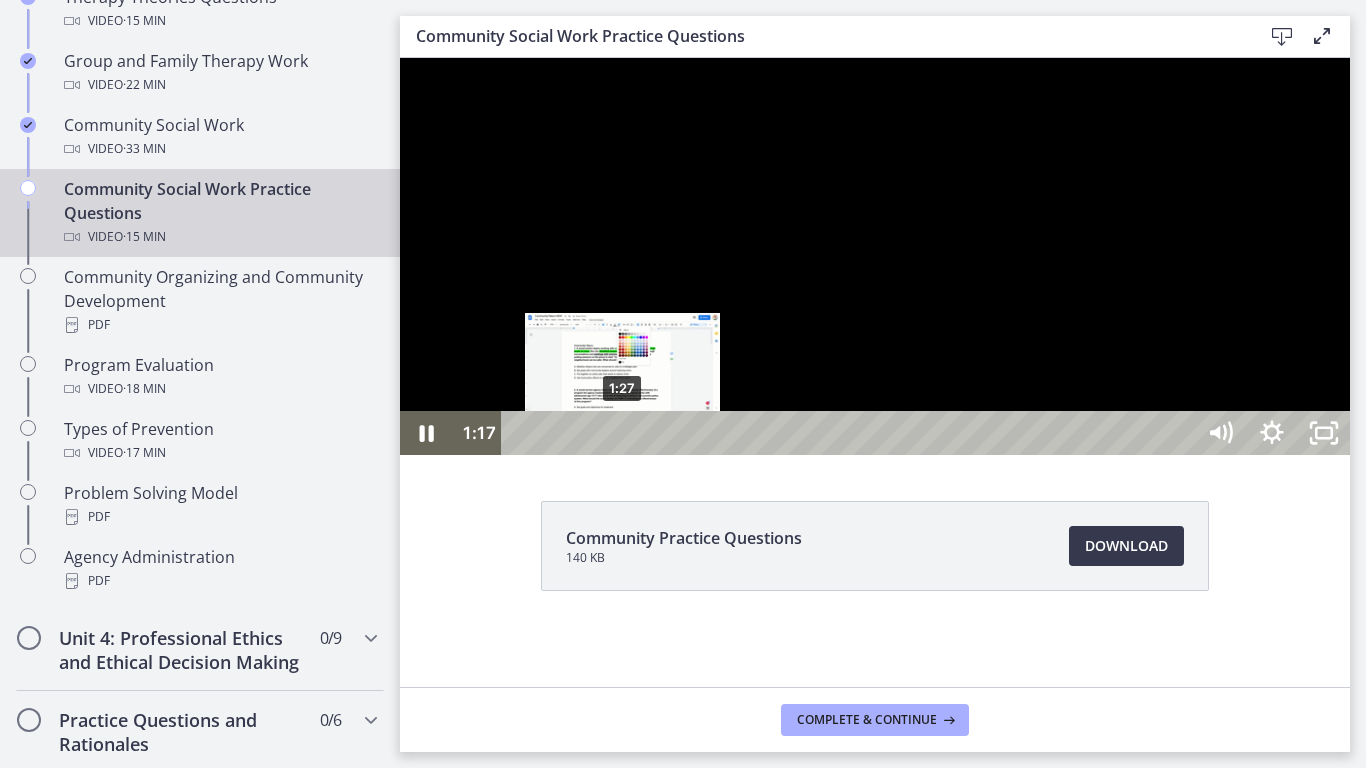 click on "1:27" at bounding box center [851, 433] 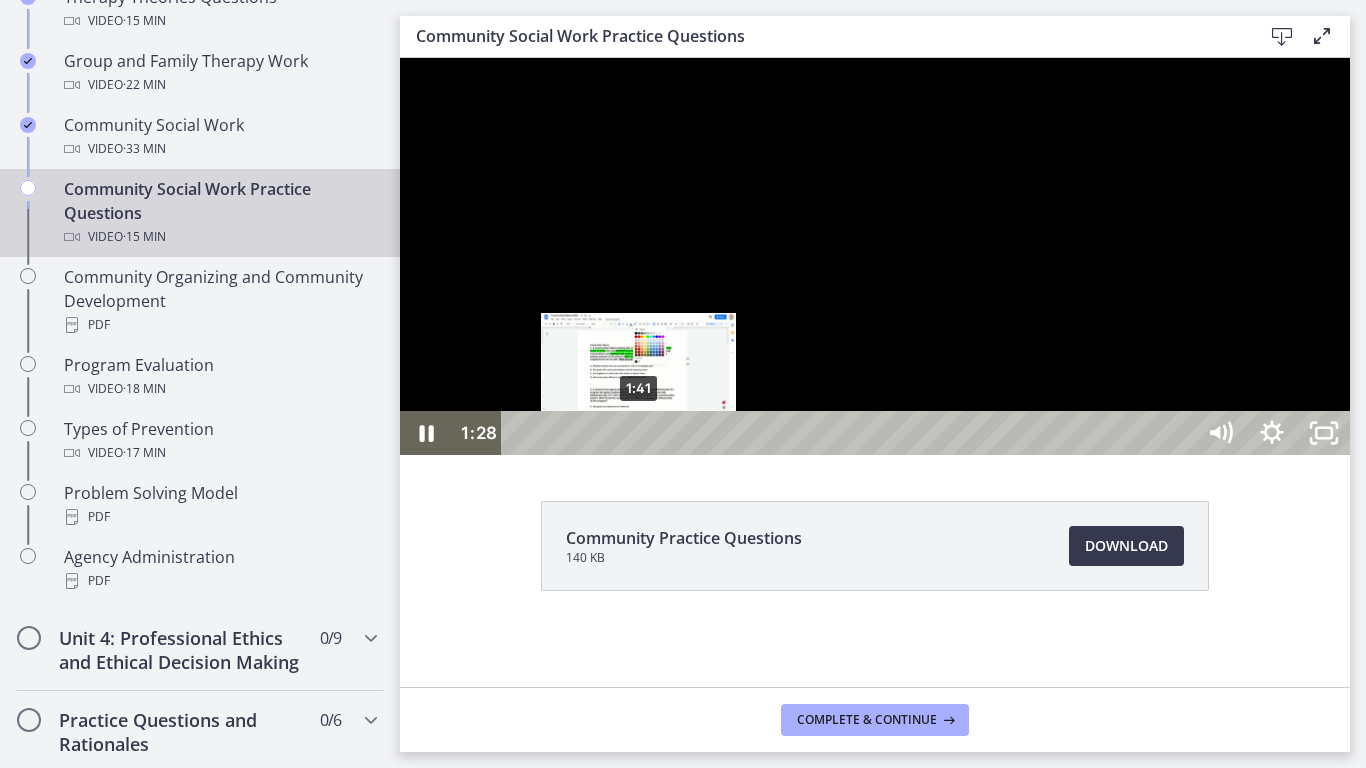 click on "1:41" at bounding box center (851, 433) 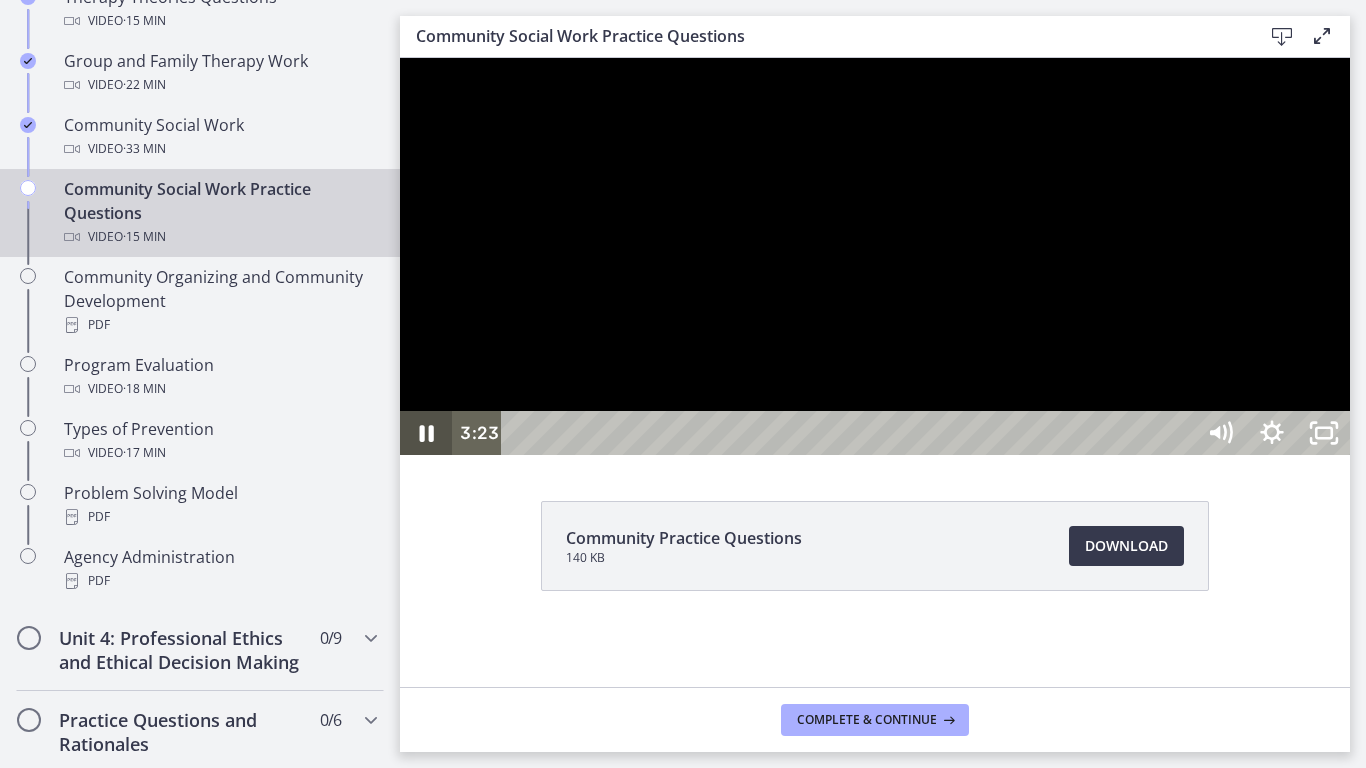 click 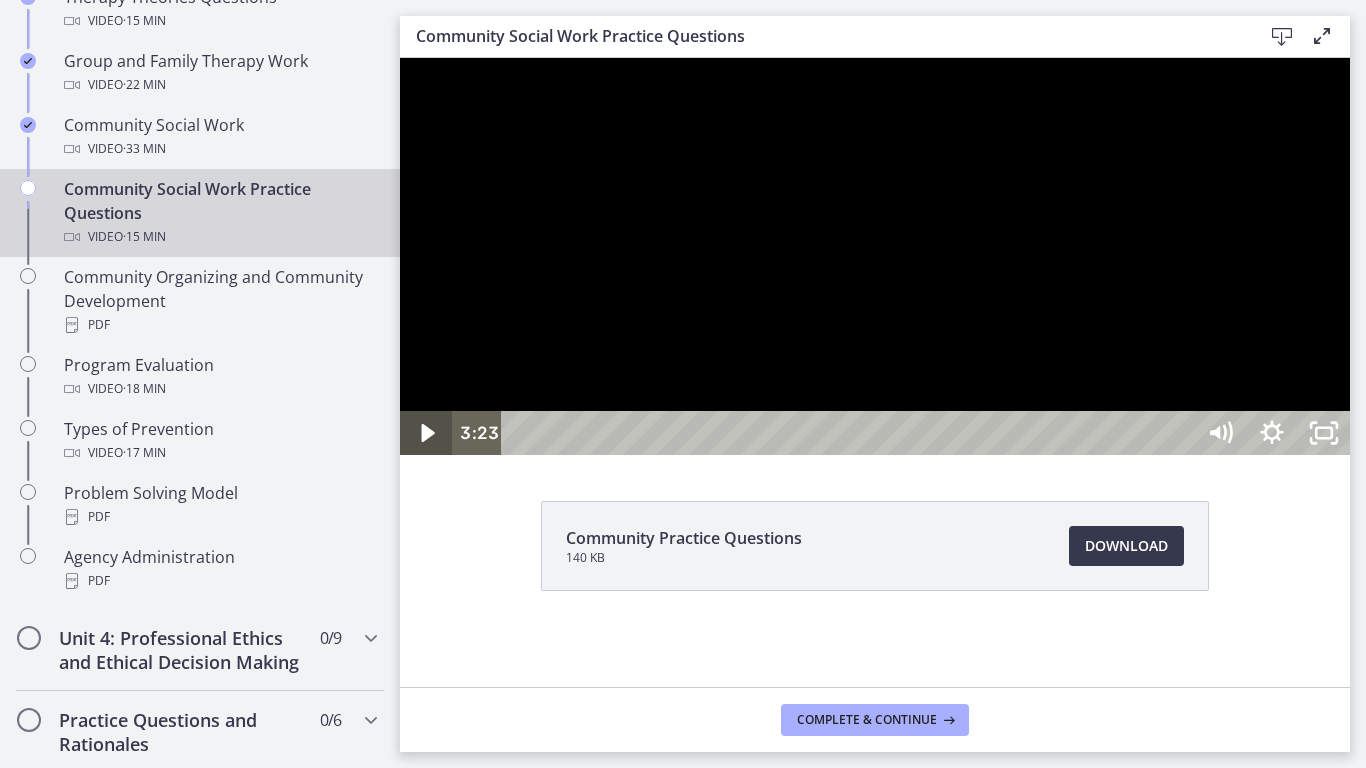 click 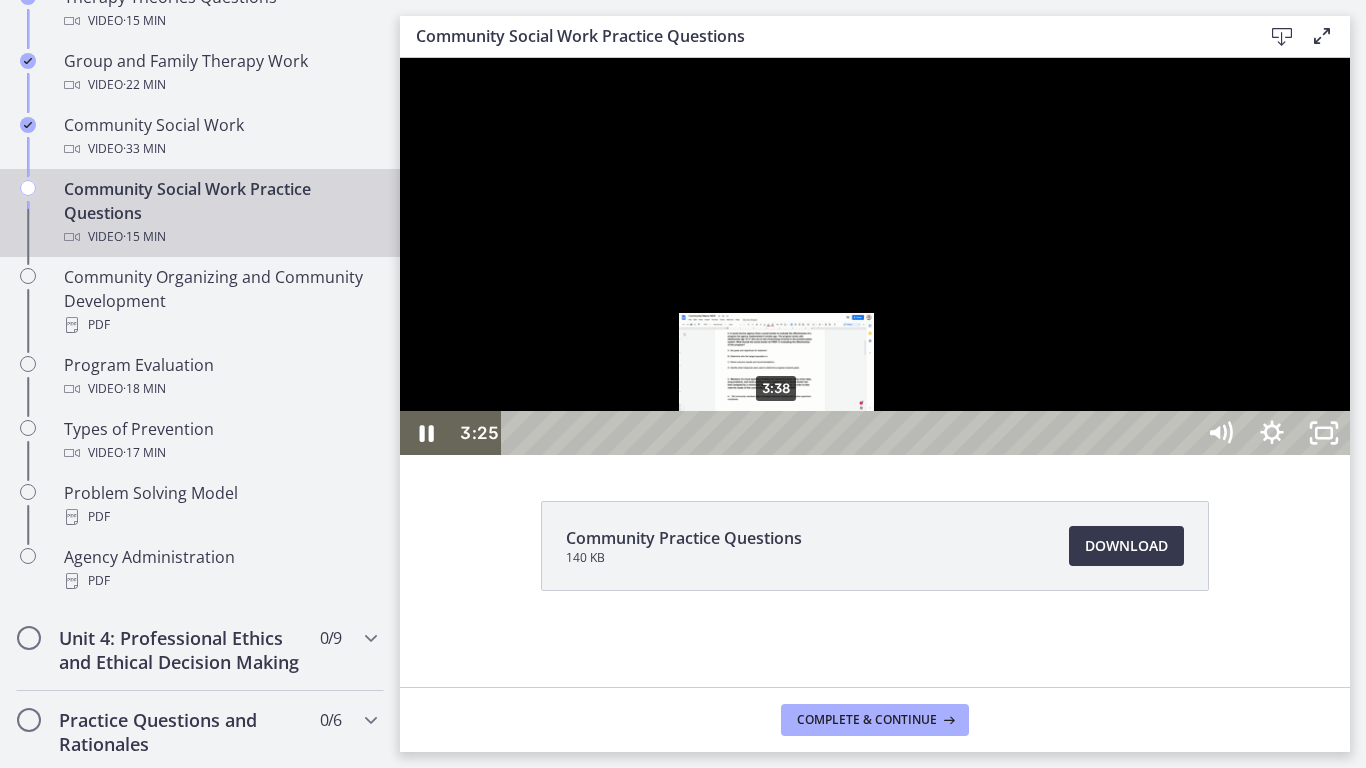 click on "3:38" at bounding box center (851, 433) 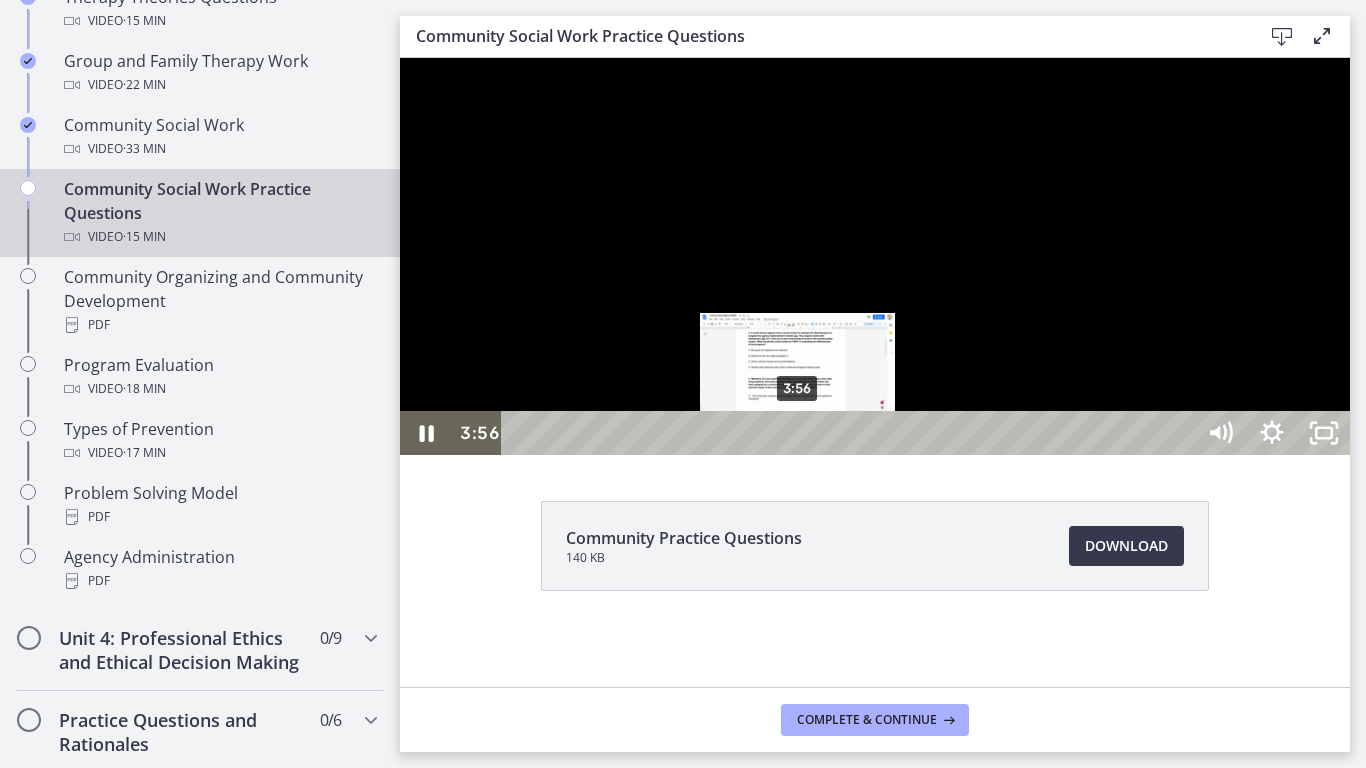 click on "3:56" at bounding box center [851, 433] 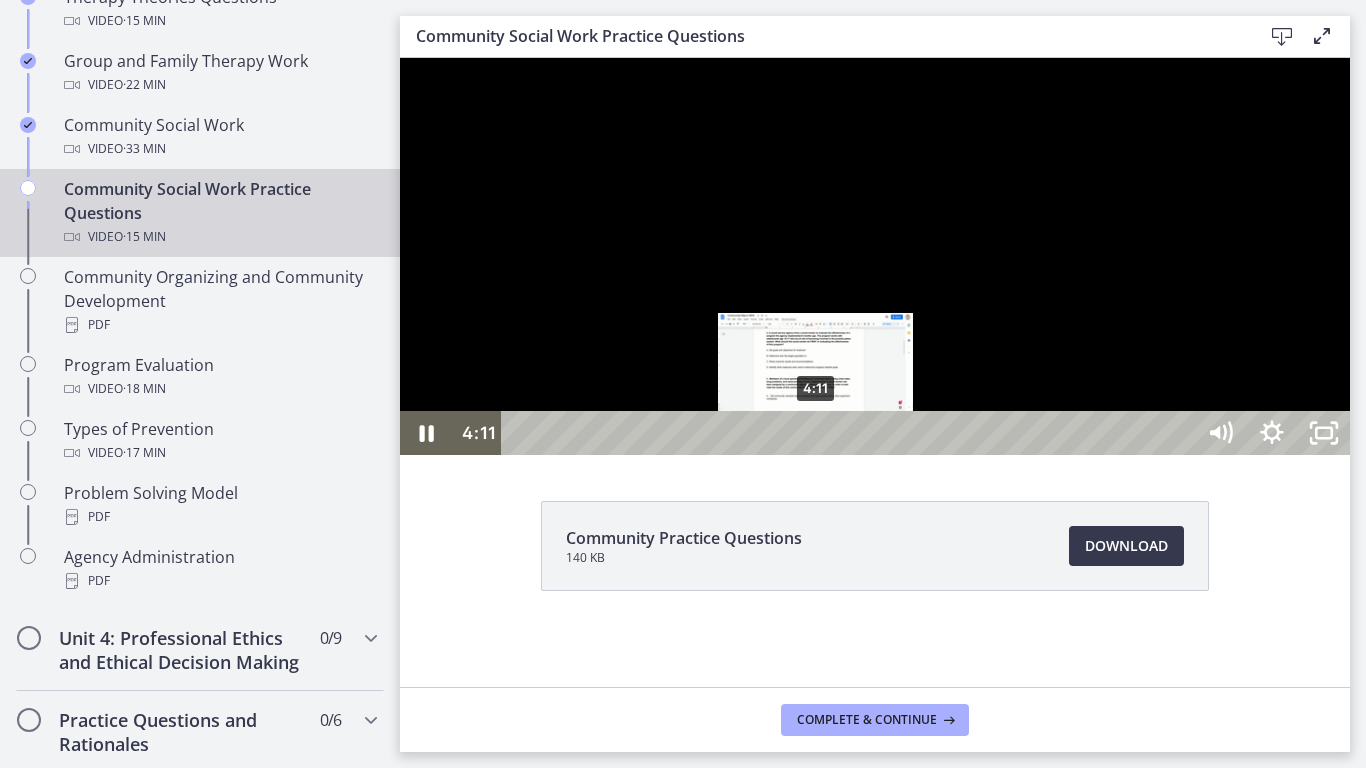 click on "4:11" at bounding box center (851, 433) 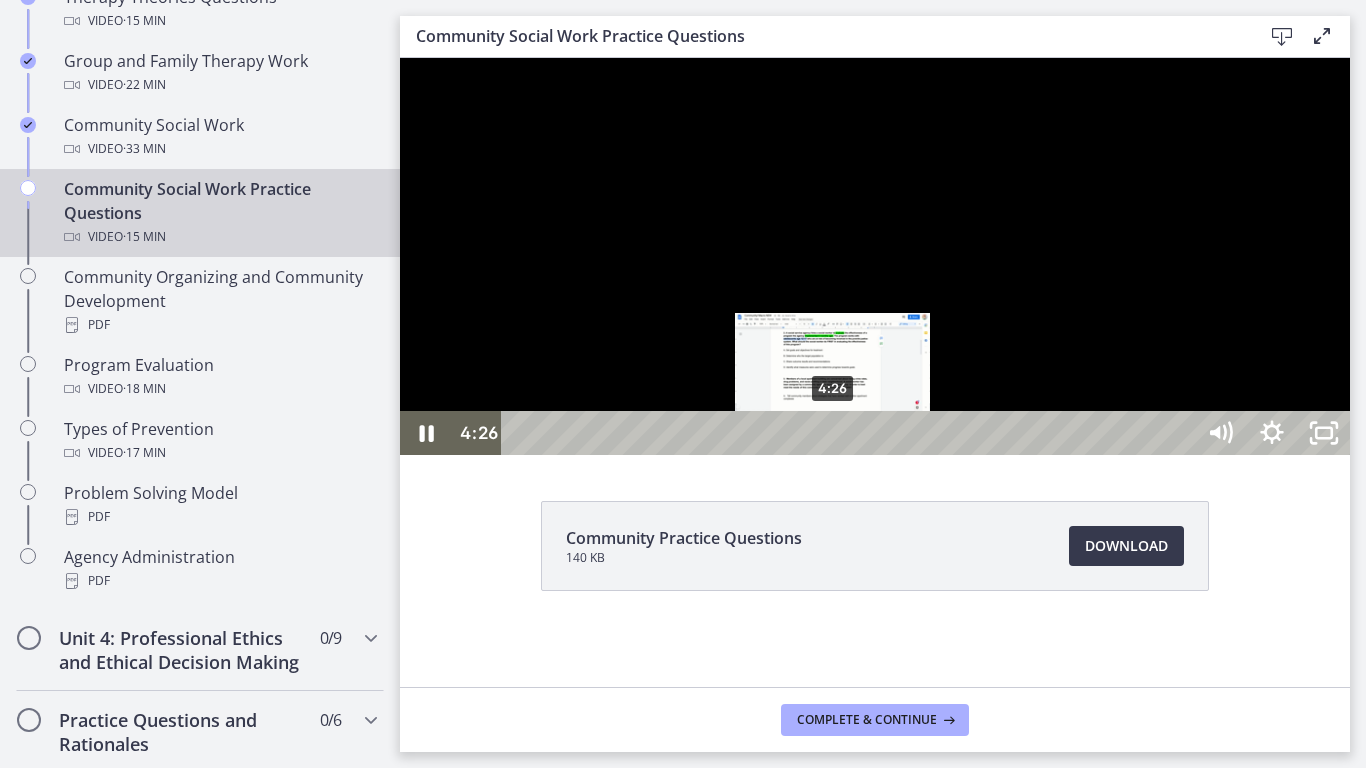 click on "4:26" at bounding box center (851, 433) 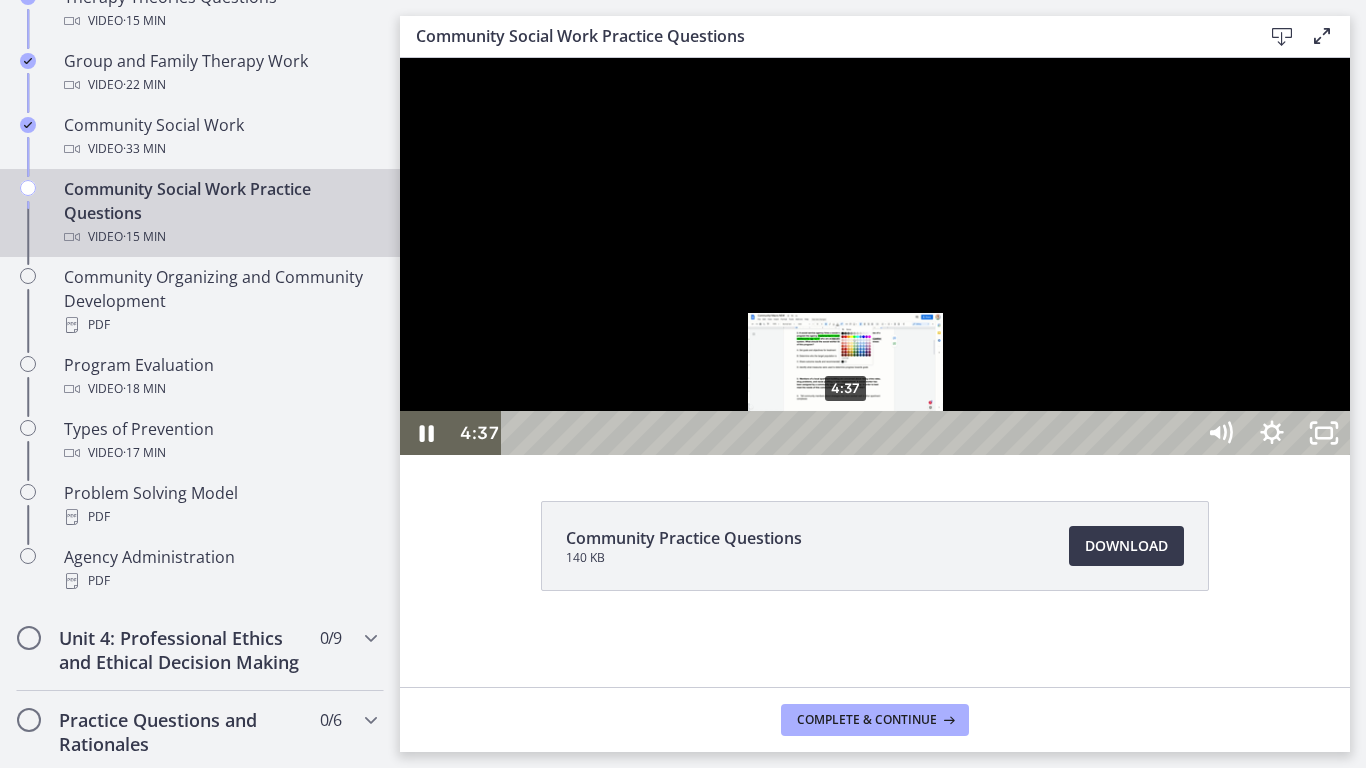 click on "4:37" at bounding box center (851, 433) 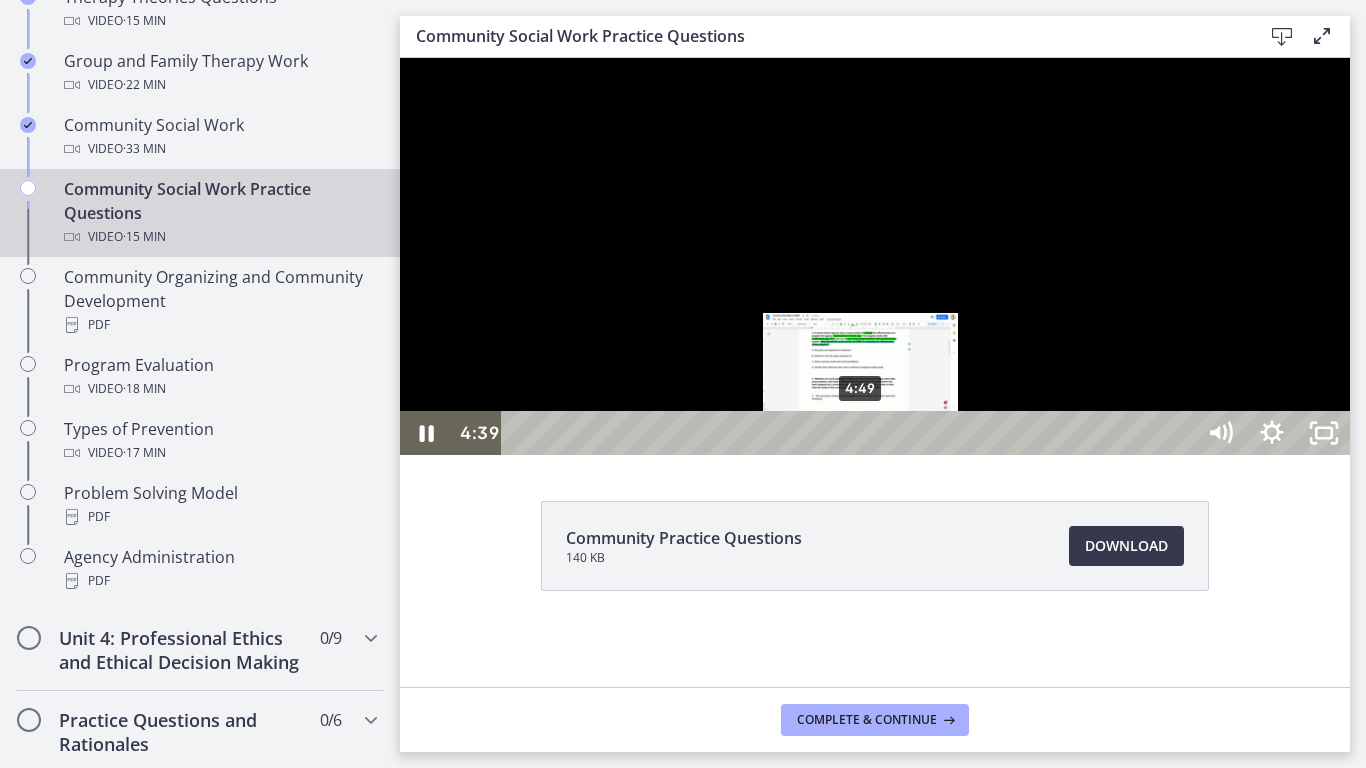 click on "4:49" at bounding box center (851, 433) 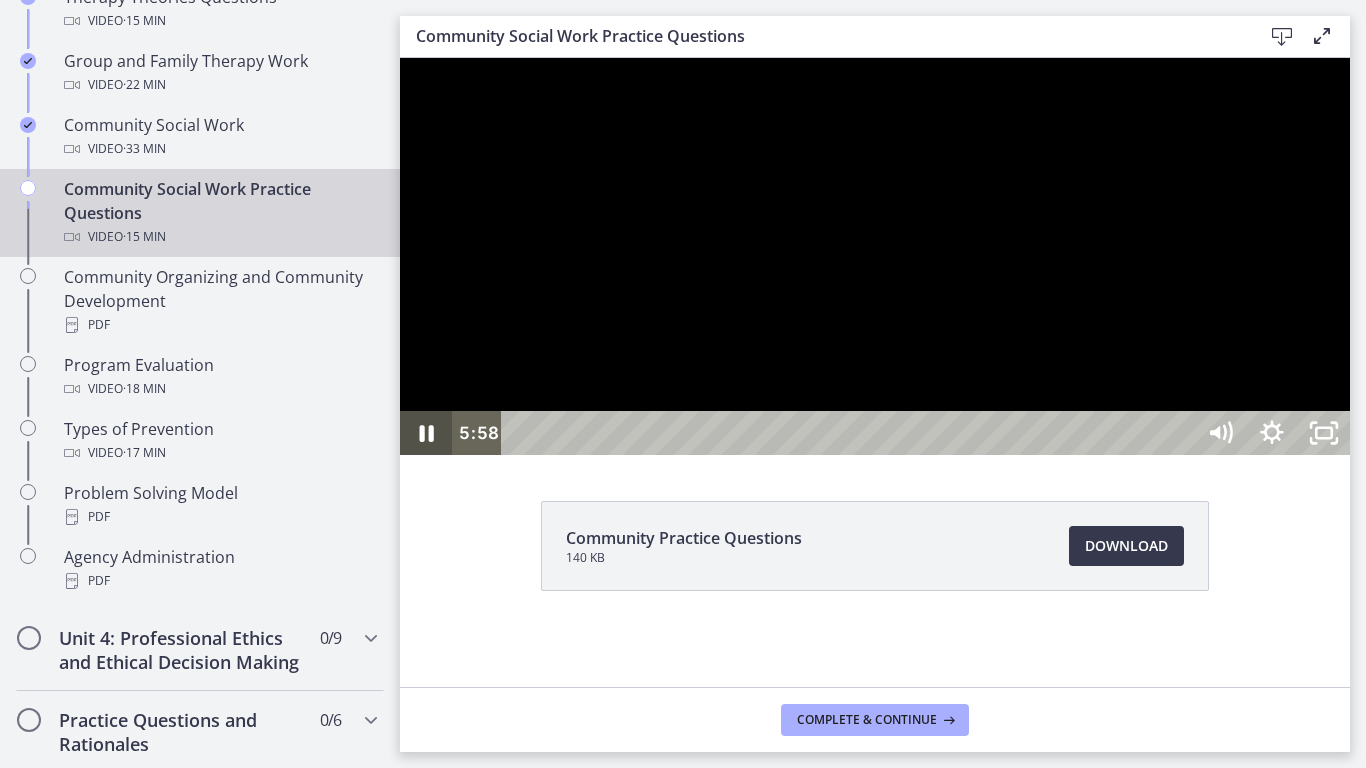 click 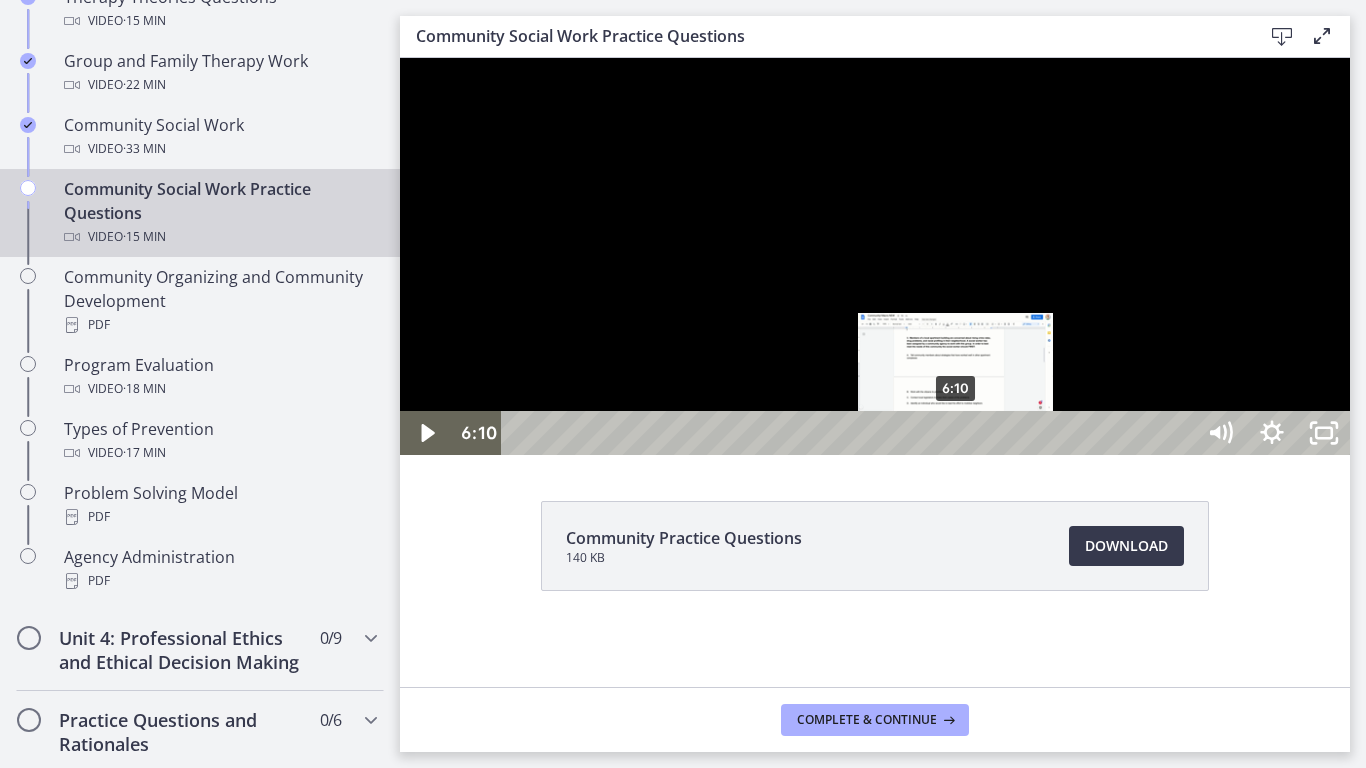 click on "6:10" at bounding box center (851, 433) 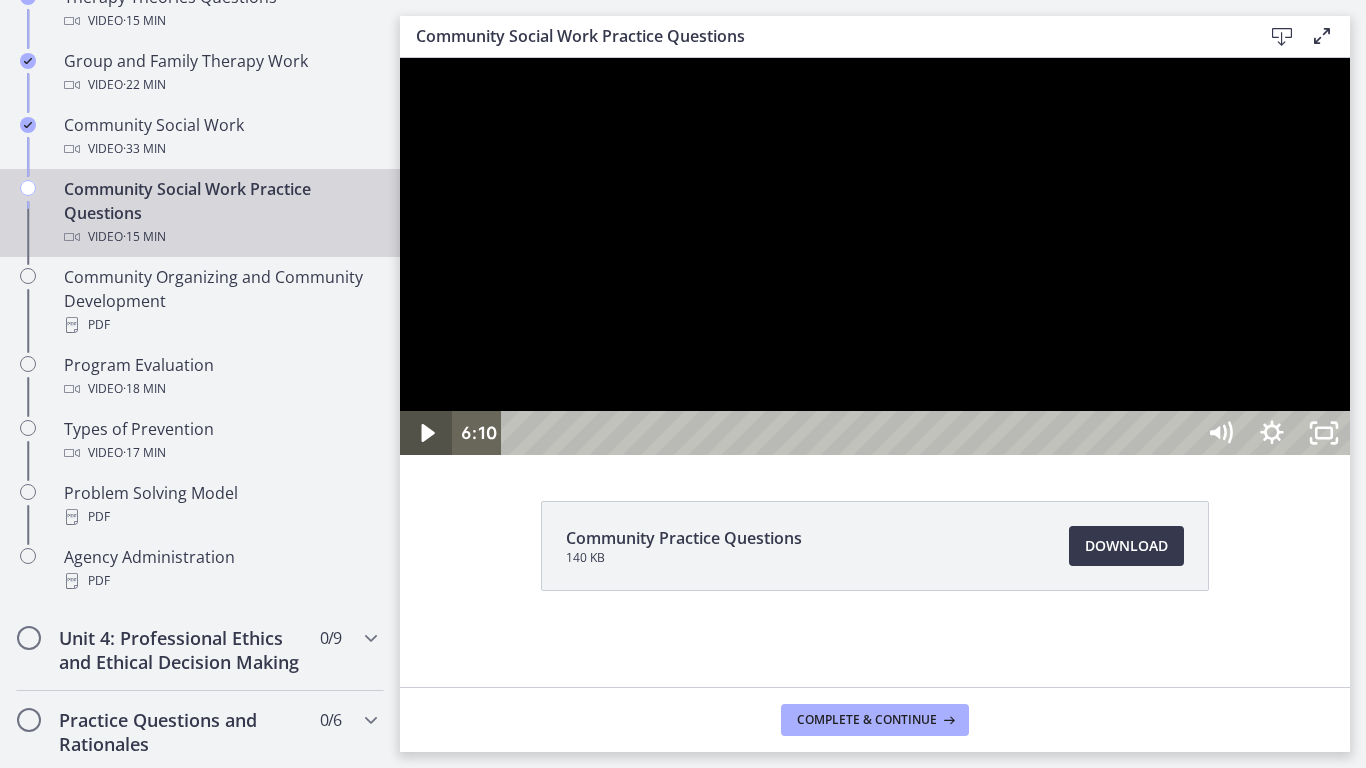 click 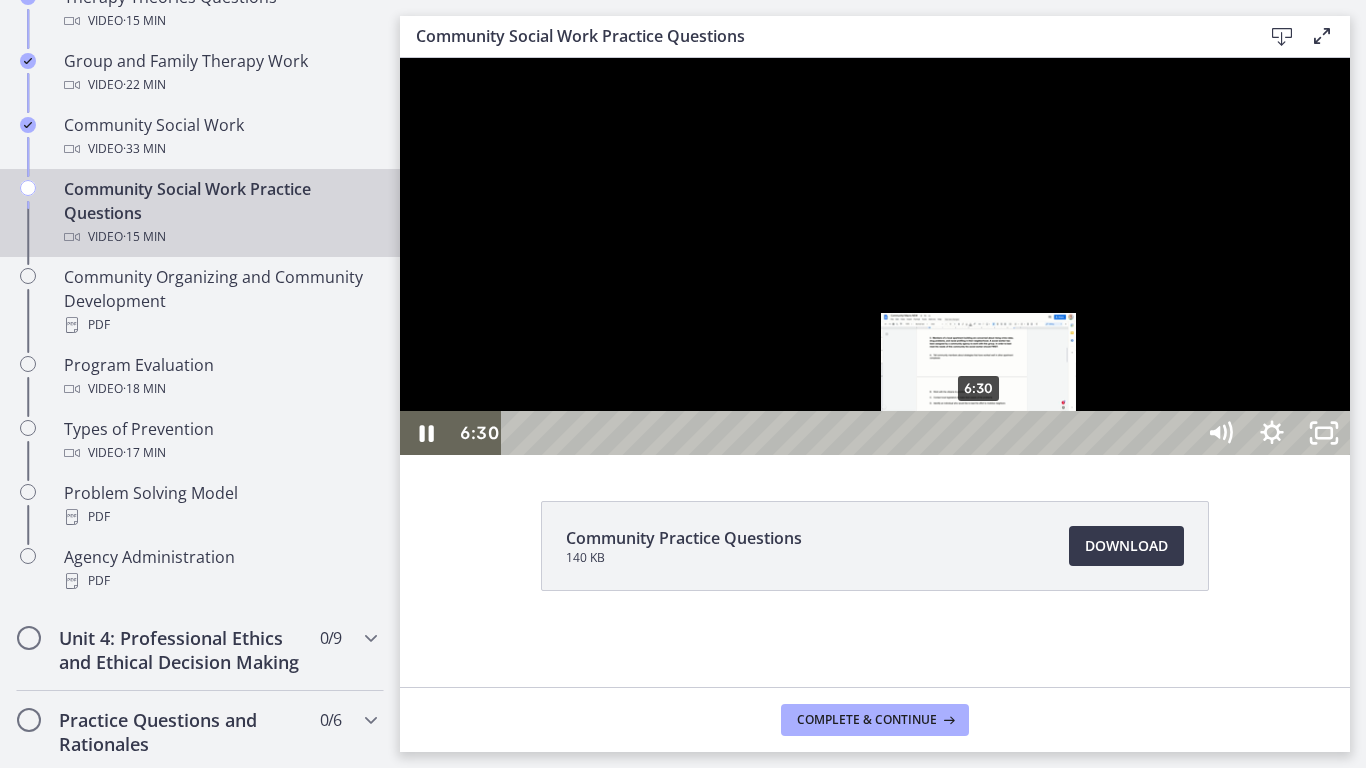 click on "6:30" at bounding box center [851, 433] 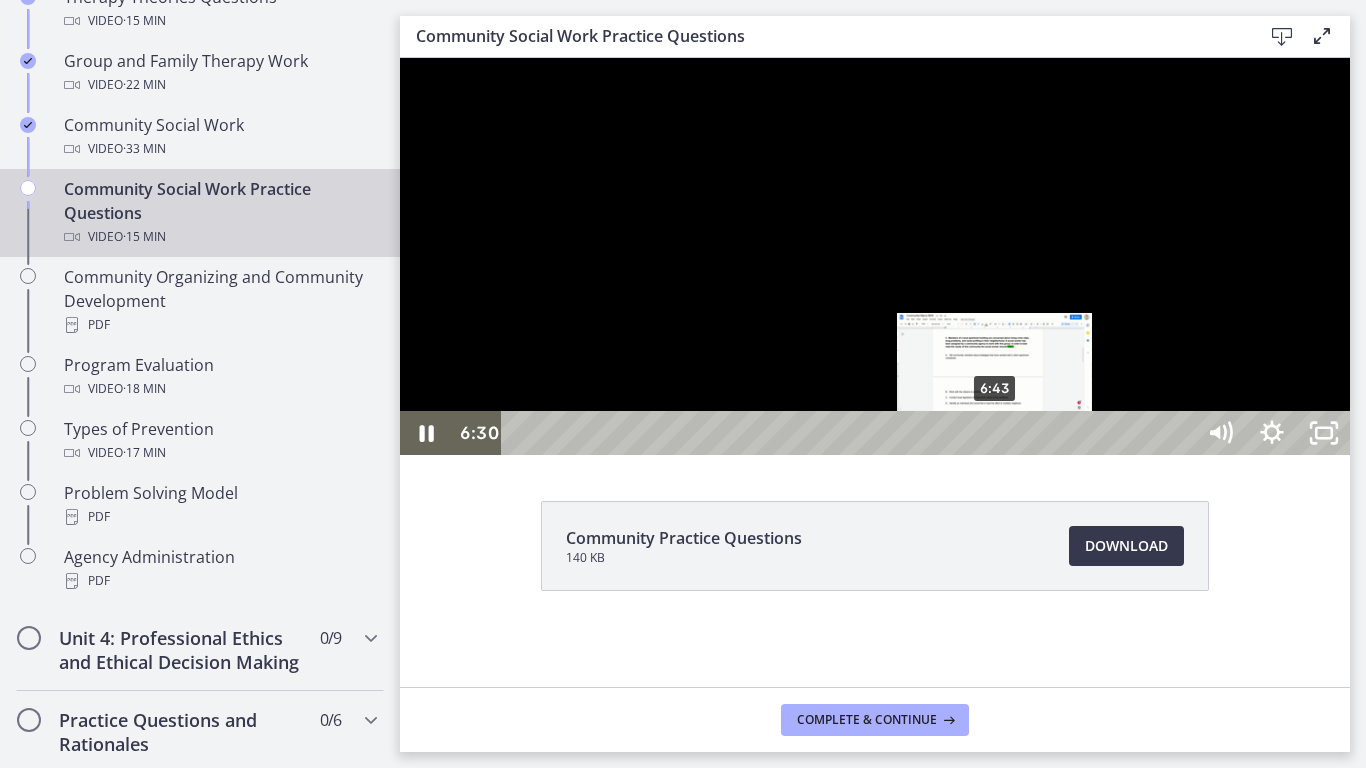 click on "6:43" at bounding box center (851, 433) 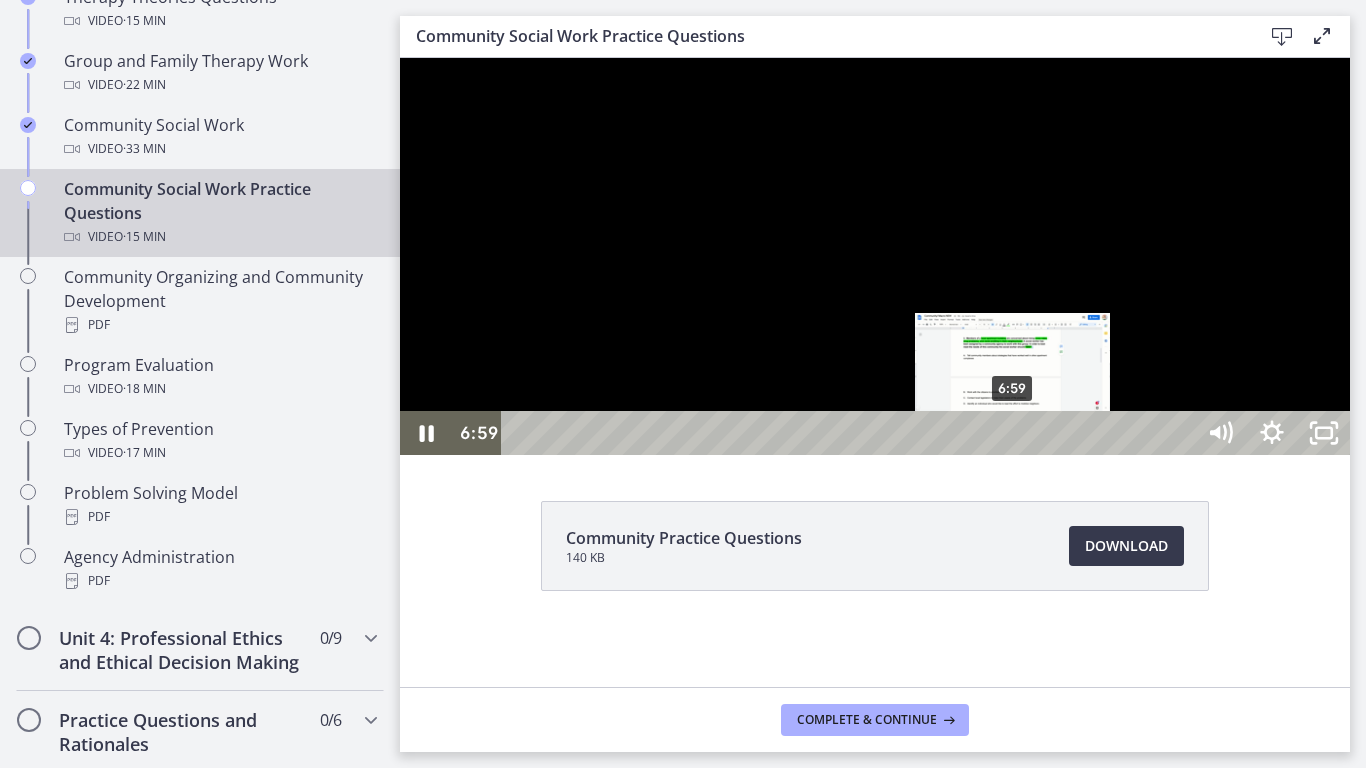 click on "6:59" at bounding box center [851, 433] 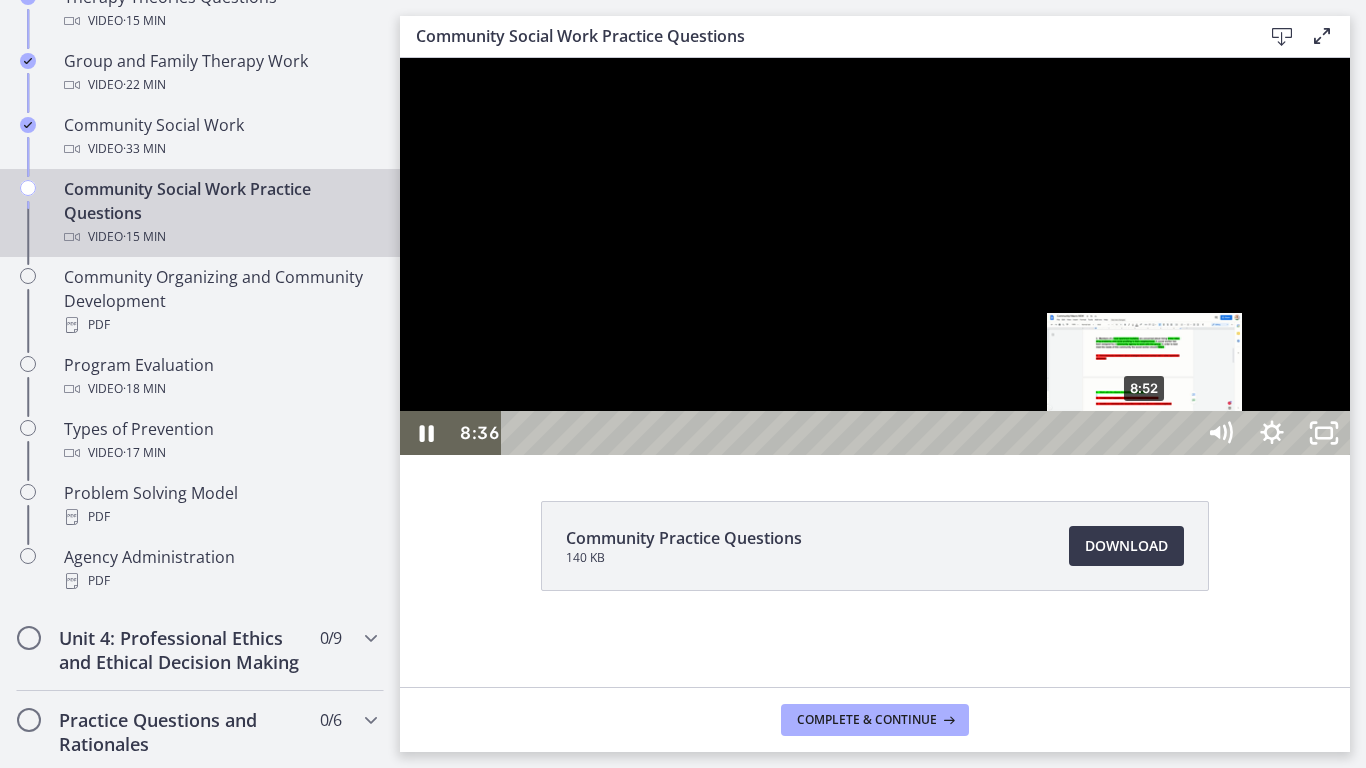 click on "8:52" at bounding box center (851, 433) 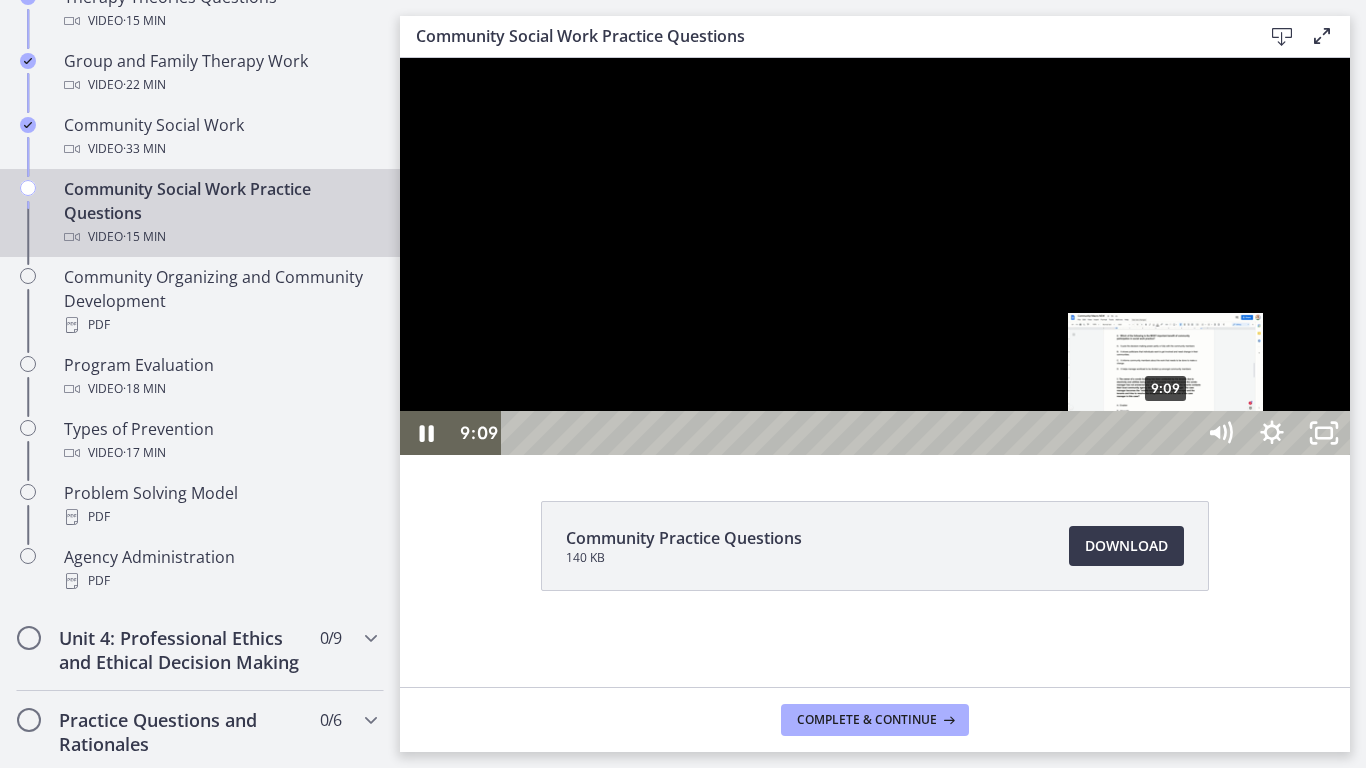 click on "9:09" at bounding box center [851, 433] 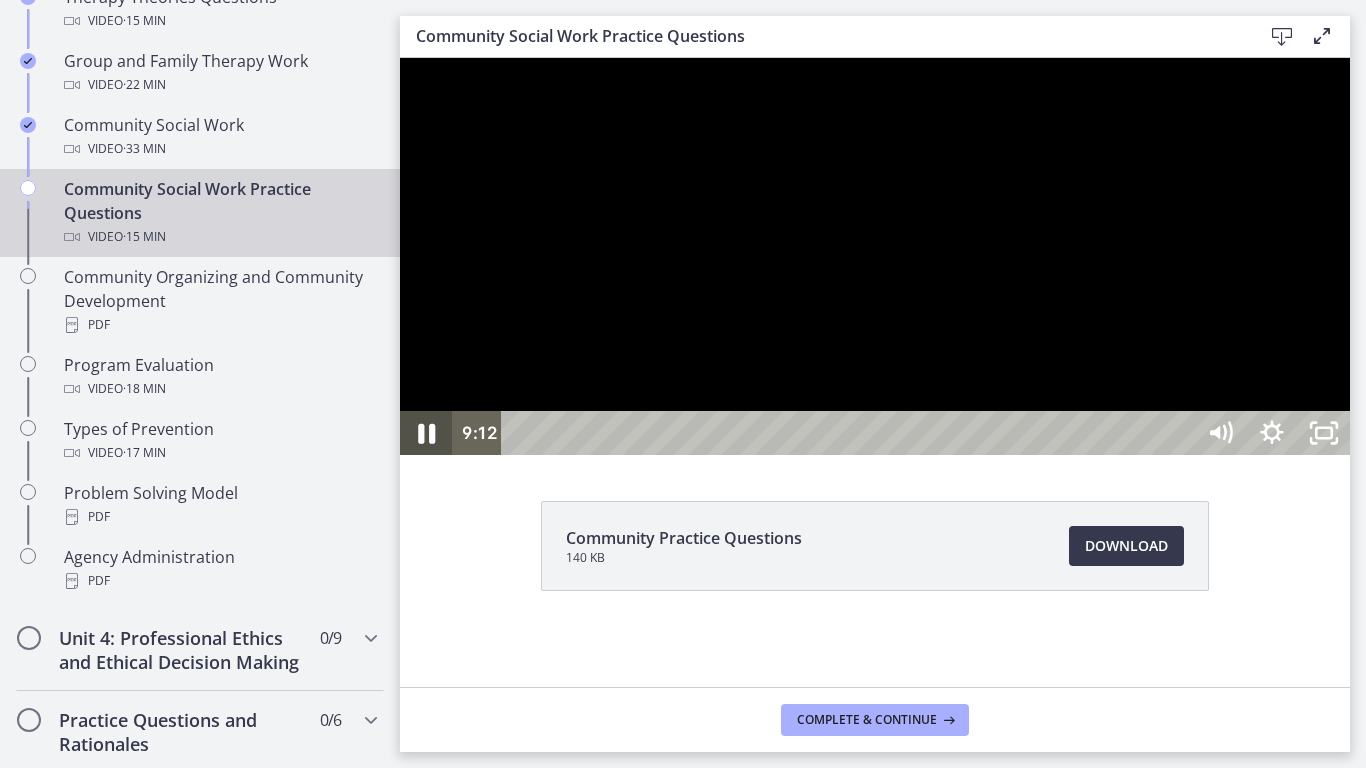 click 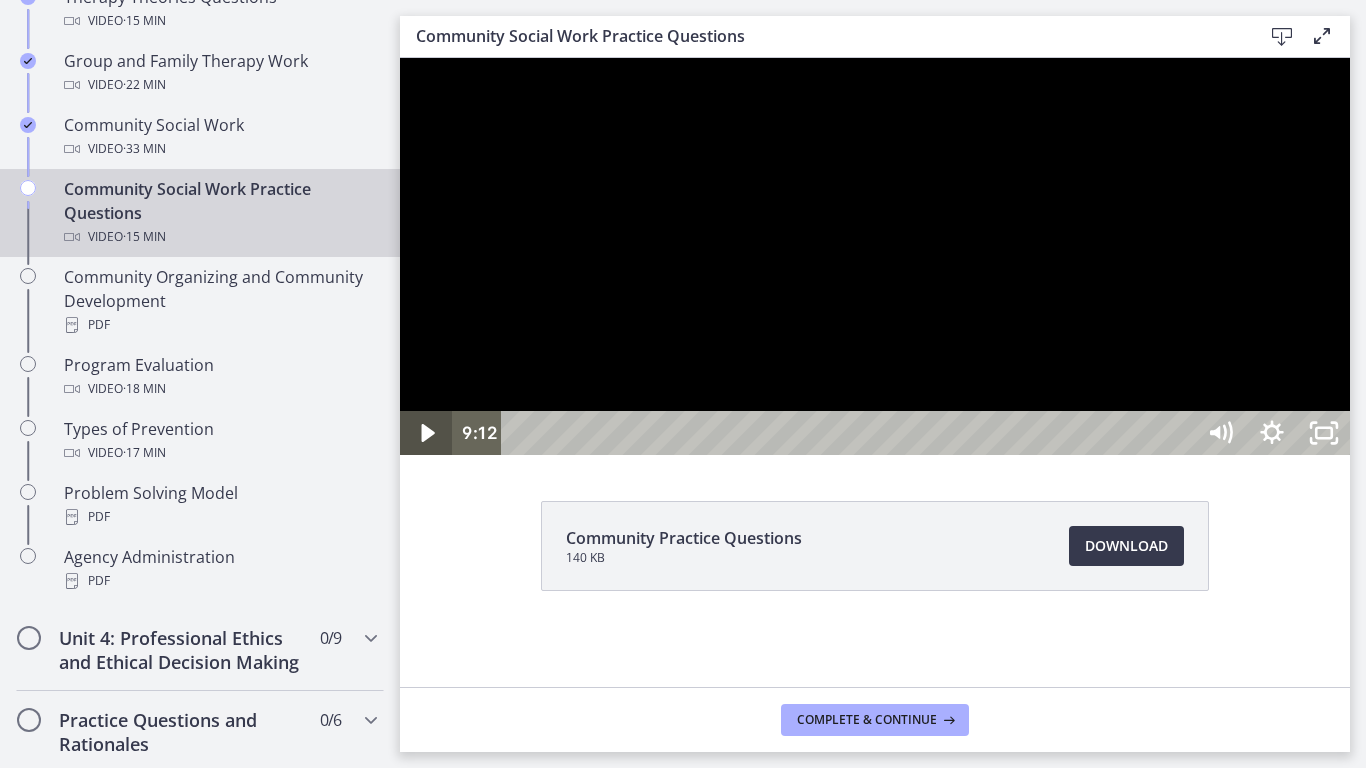 click 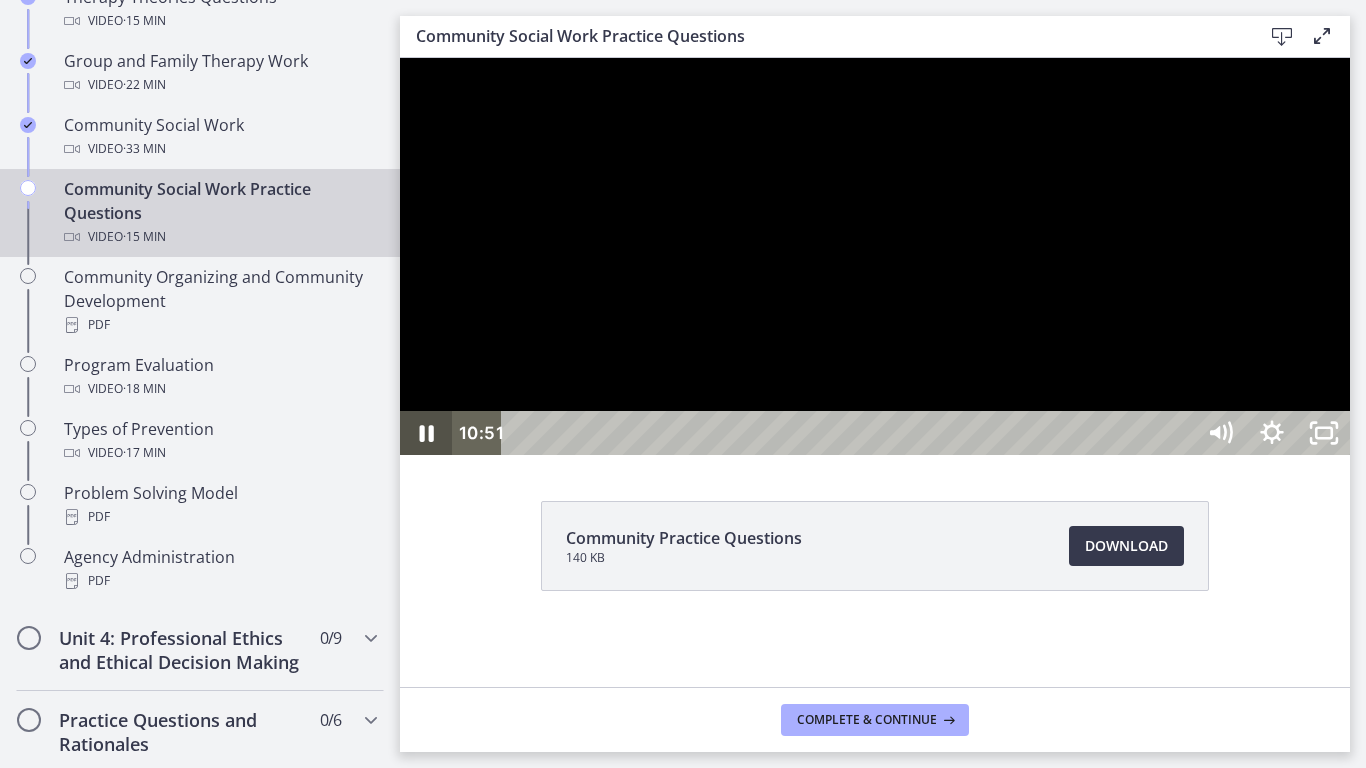 click 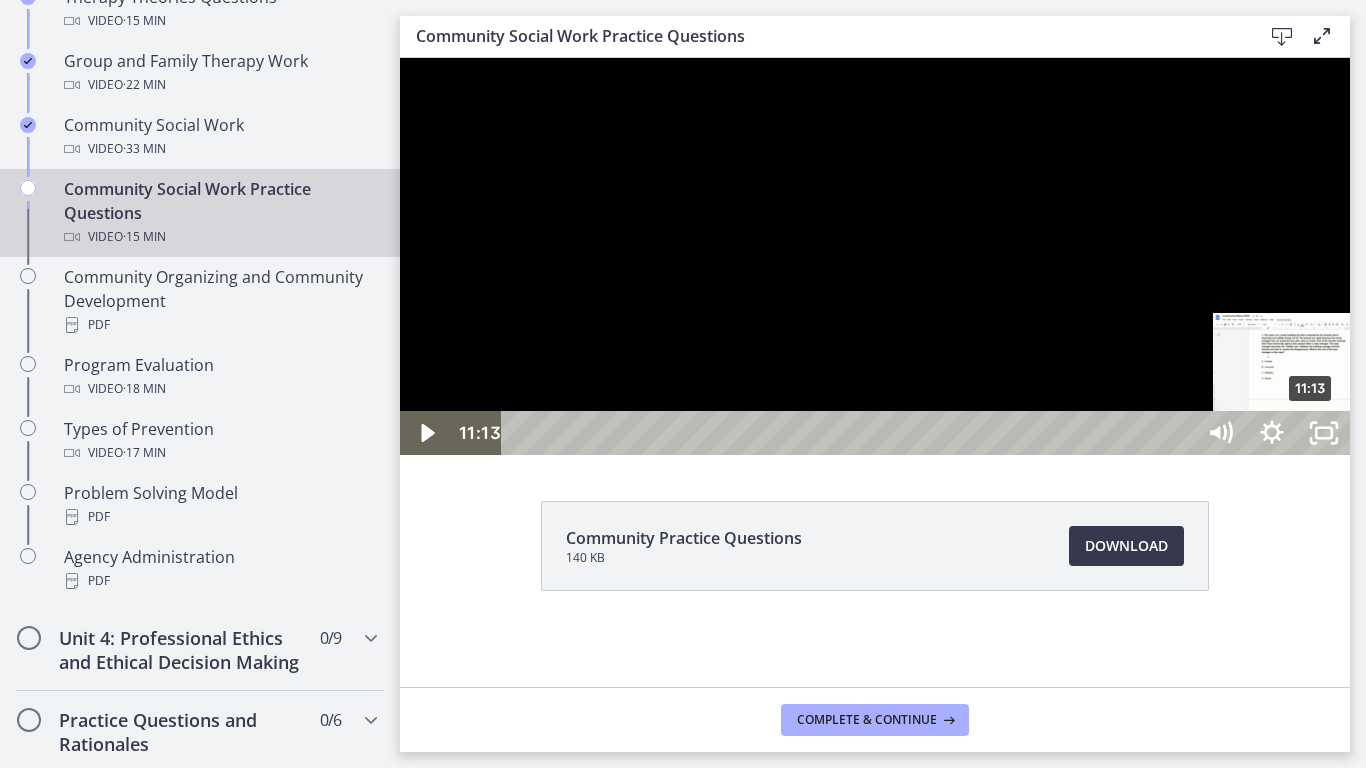click on "11:13" at bounding box center (851, 433) 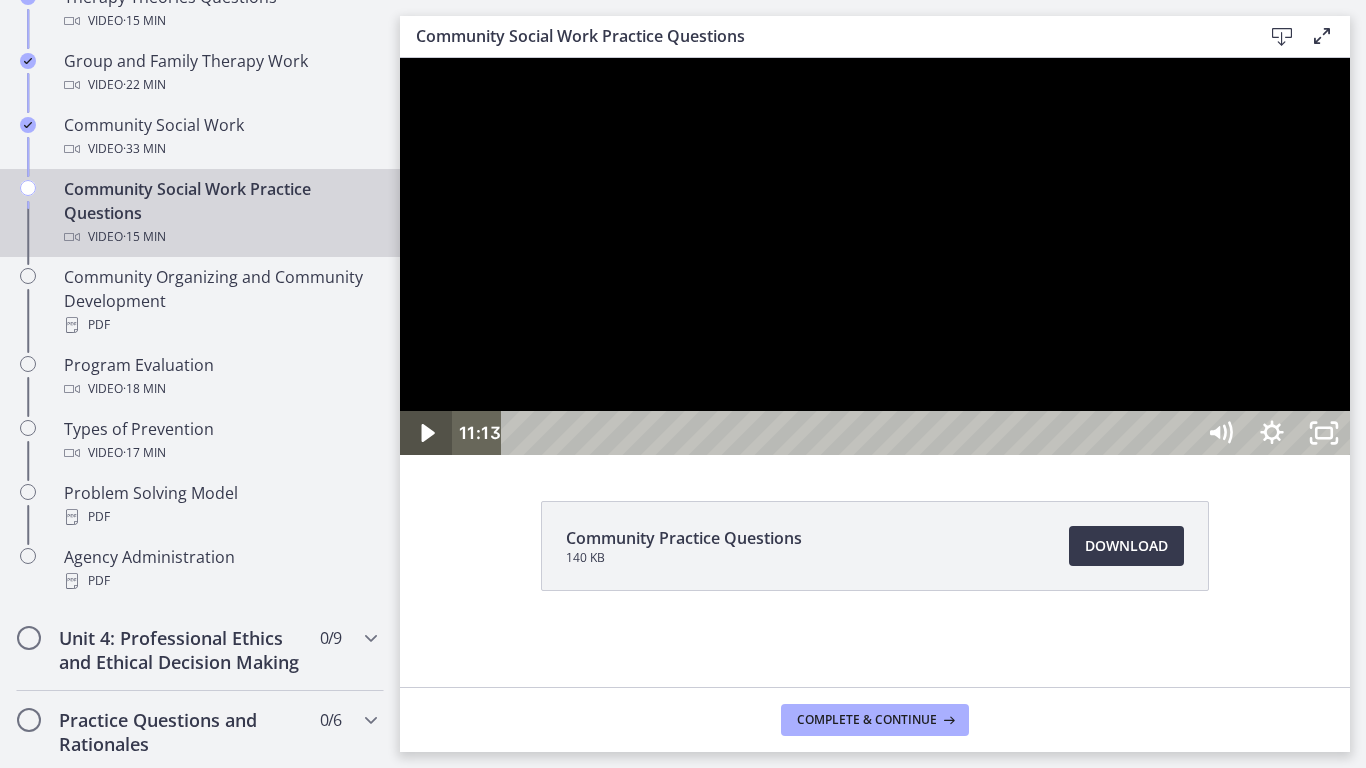 click 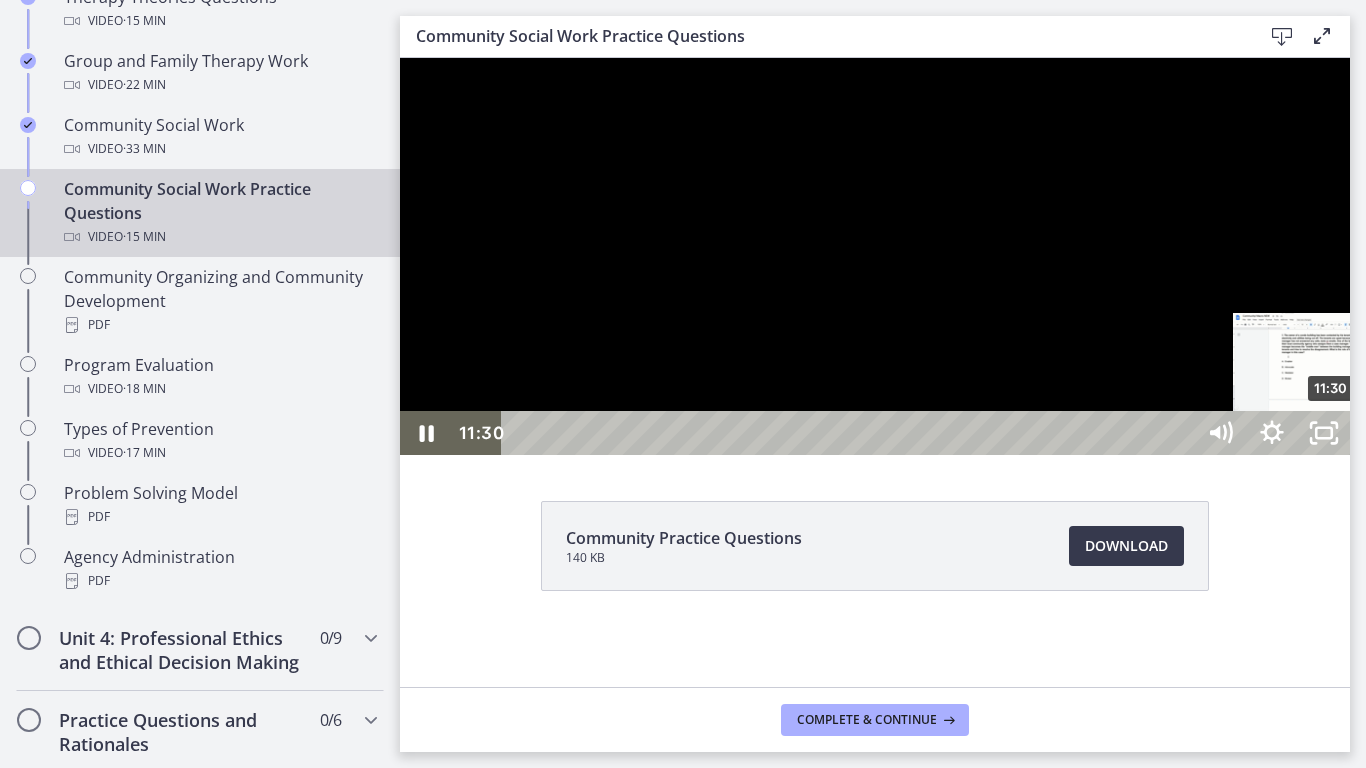 click on "11:30" at bounding box center [851, 433] 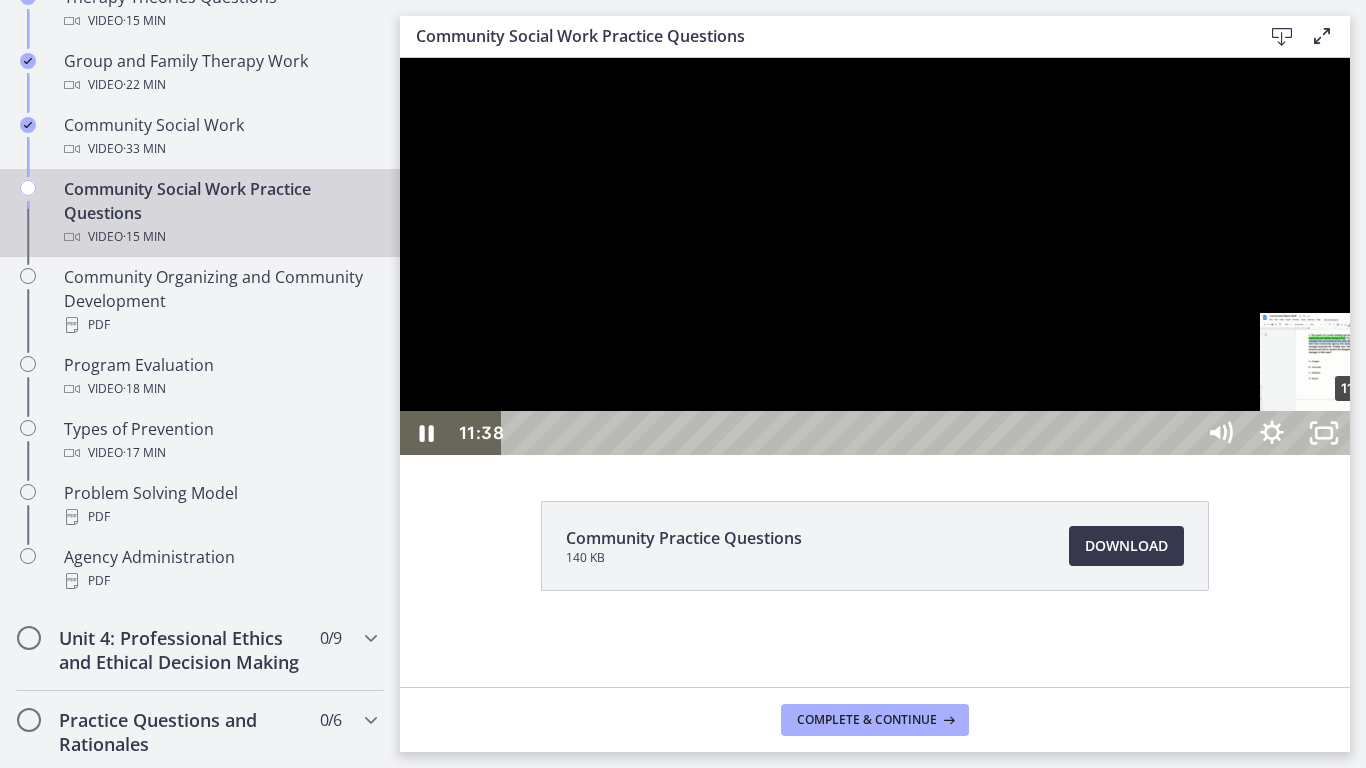 click on "11:53" at bounding box center [851, 433] 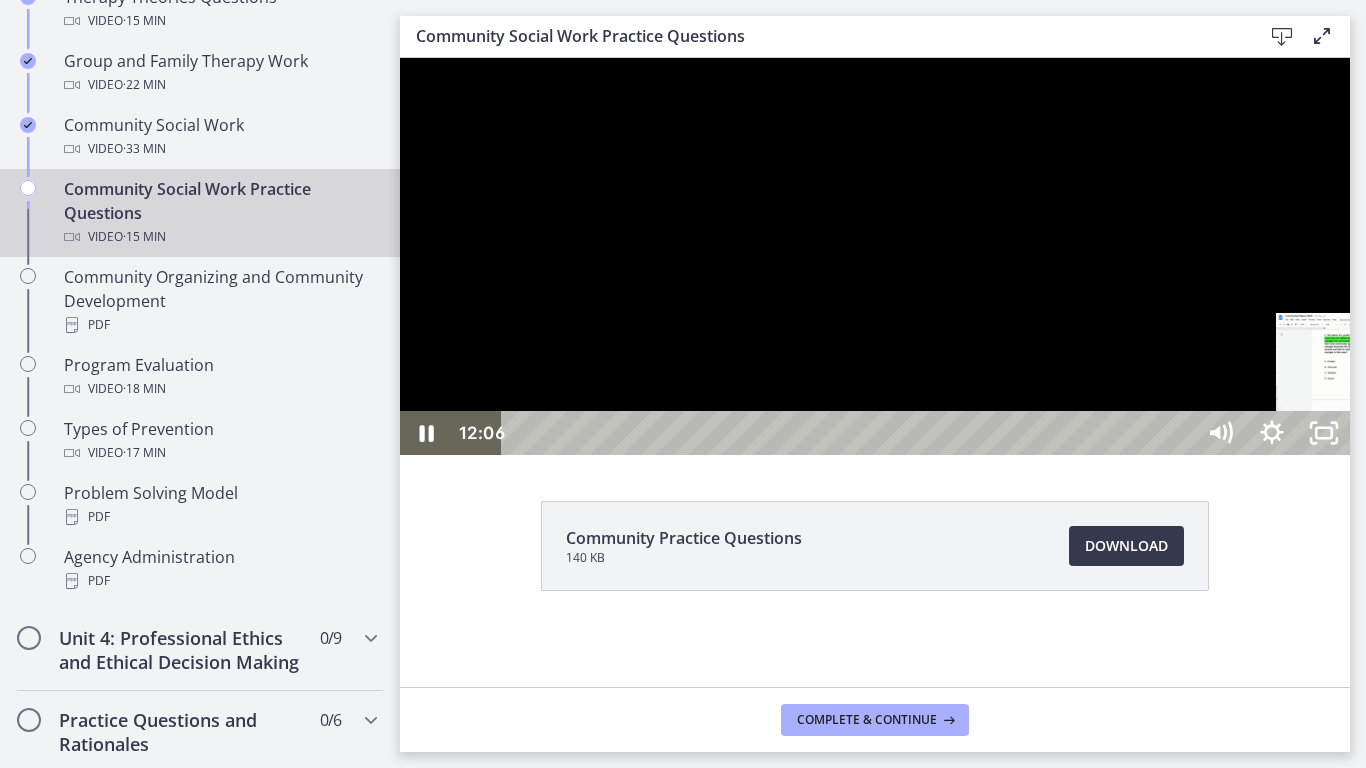 click on "12:06" at bounding box center [851, 433] 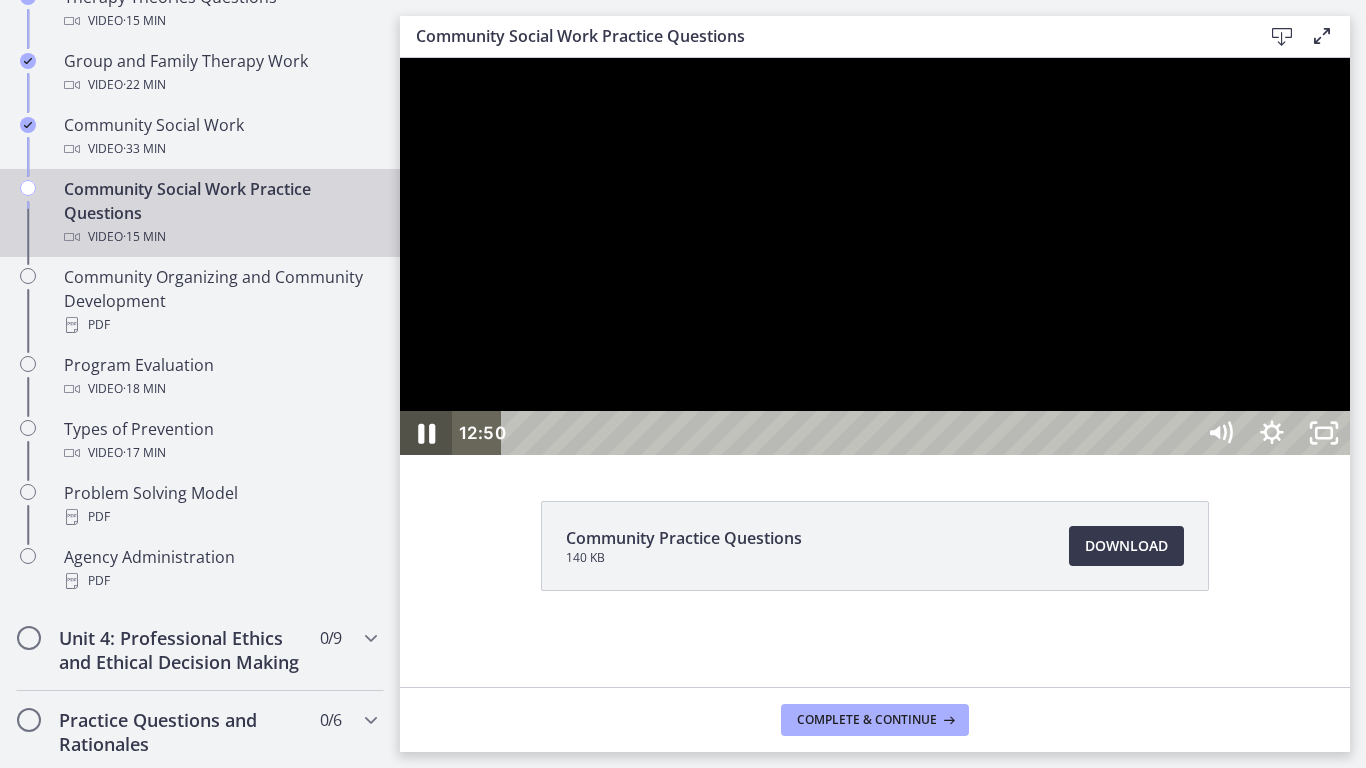 click 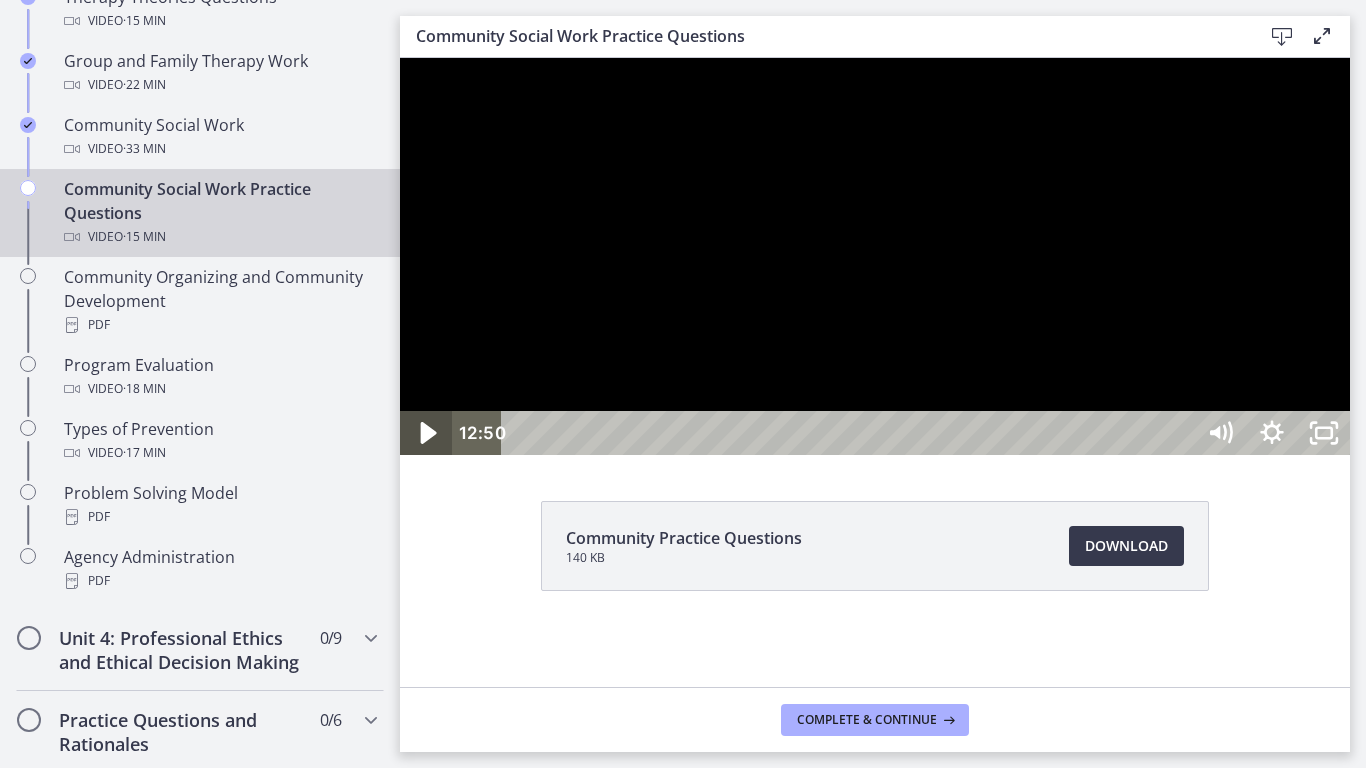 click 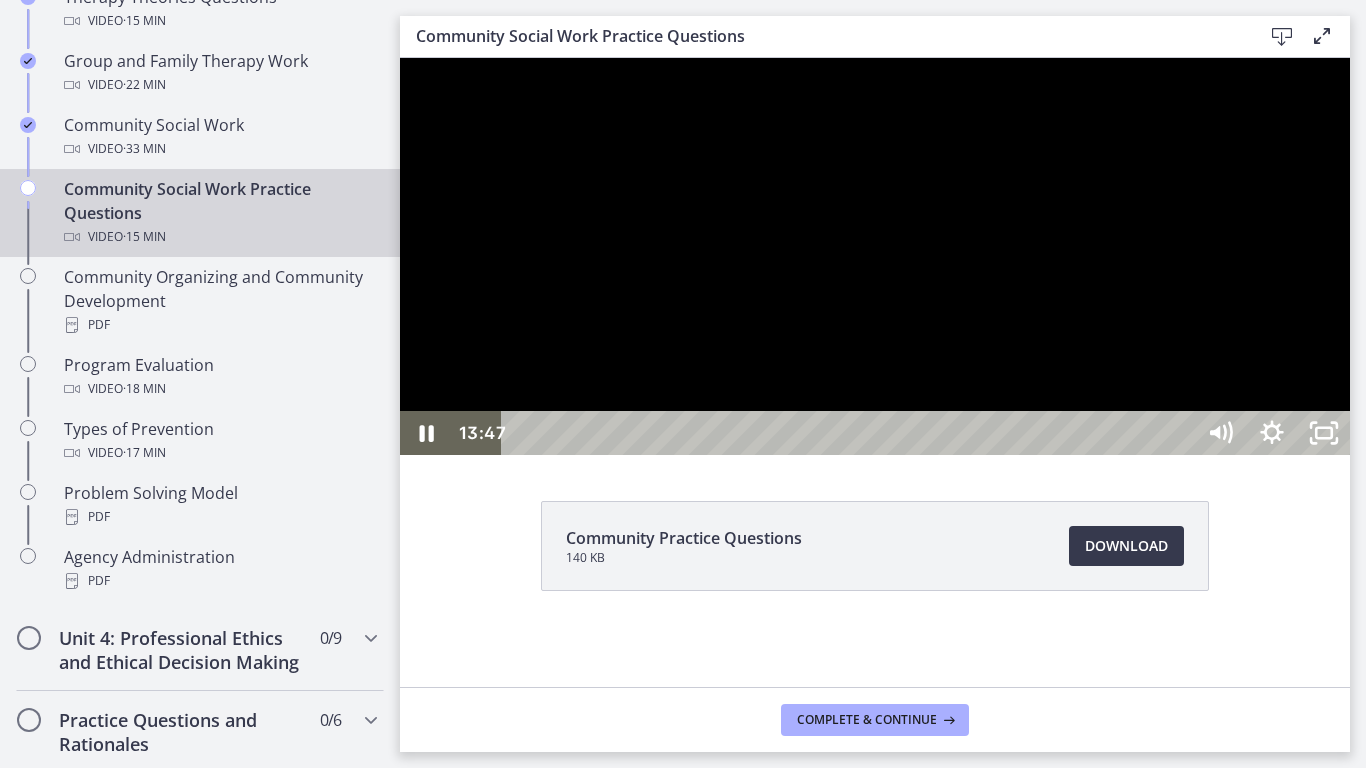 click on "13:47" at bounding box center (851, 433) 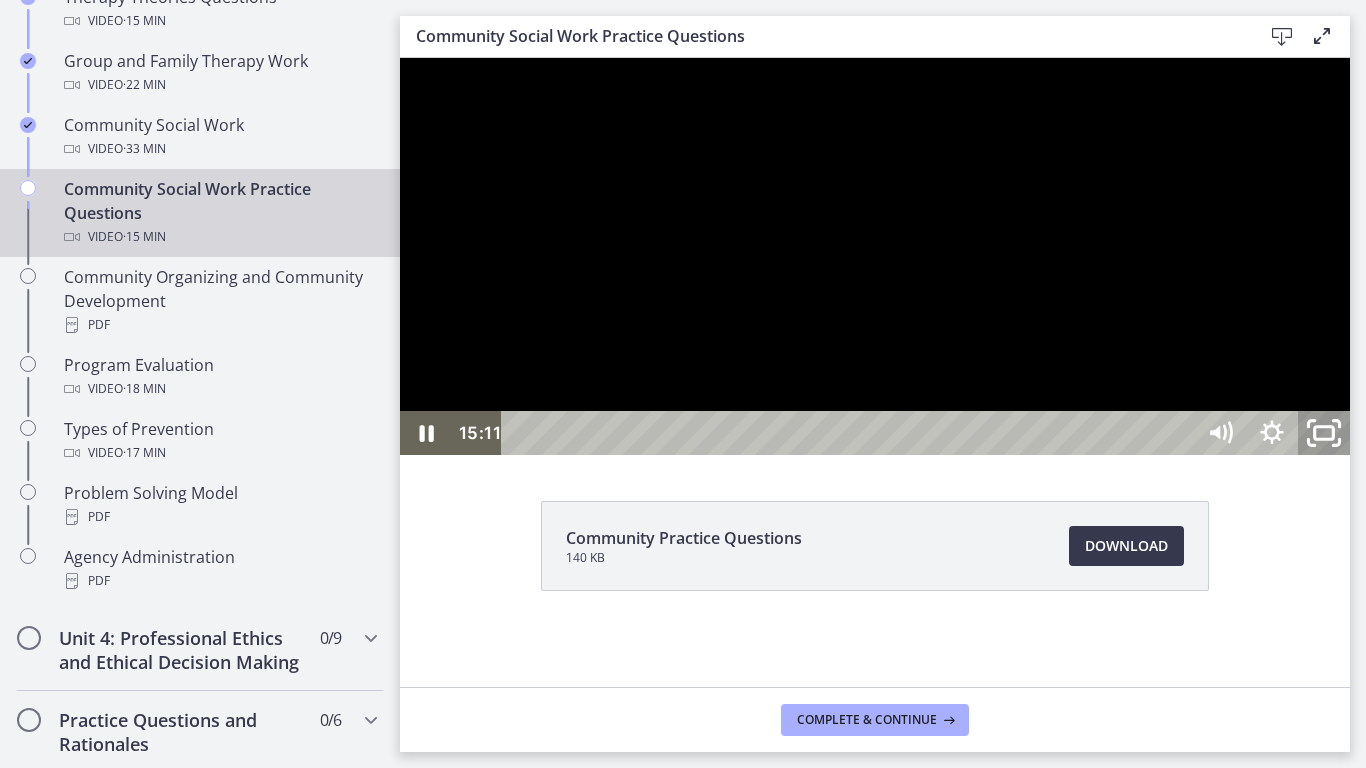 click 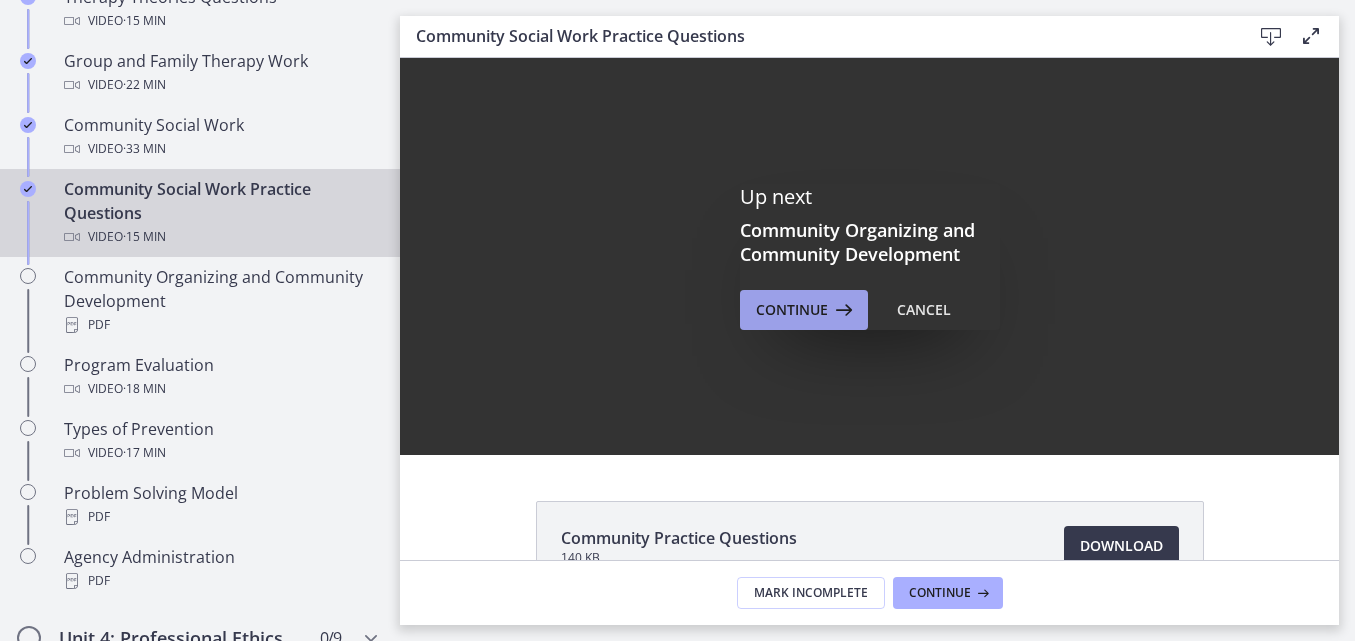 scroll, scrollTop: 0, scrollLeft: 0, axis: both 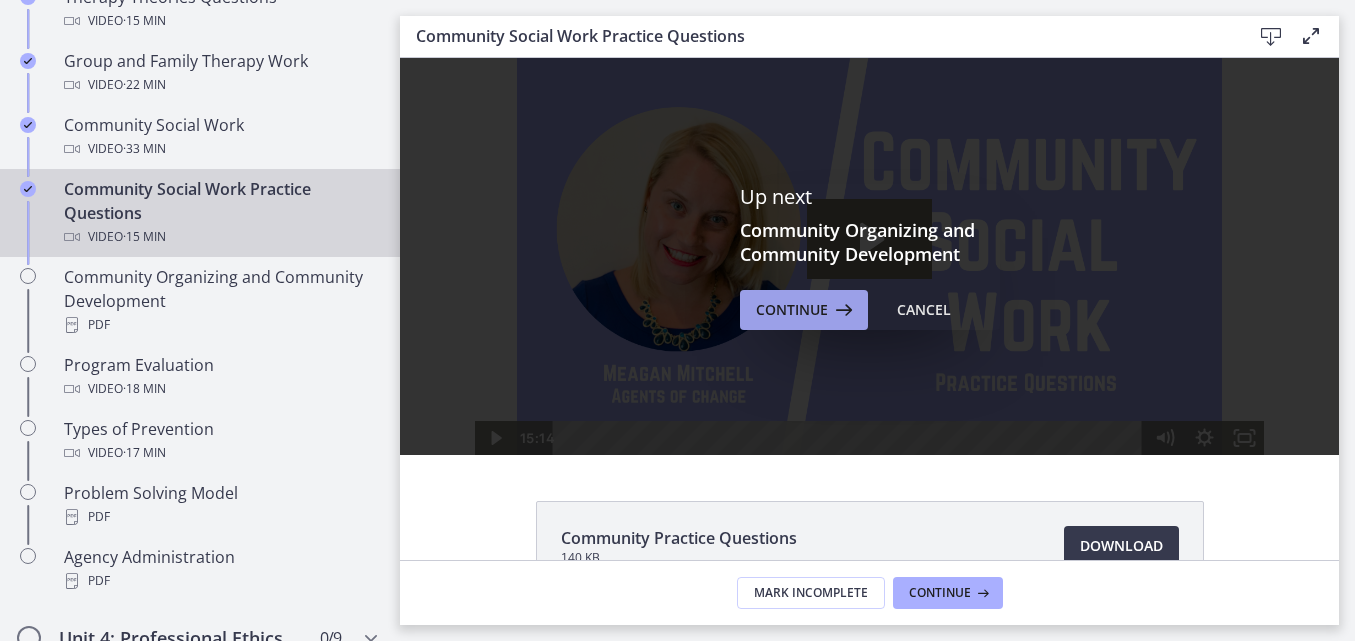click on "Continue" at bounding box center (792, 310) 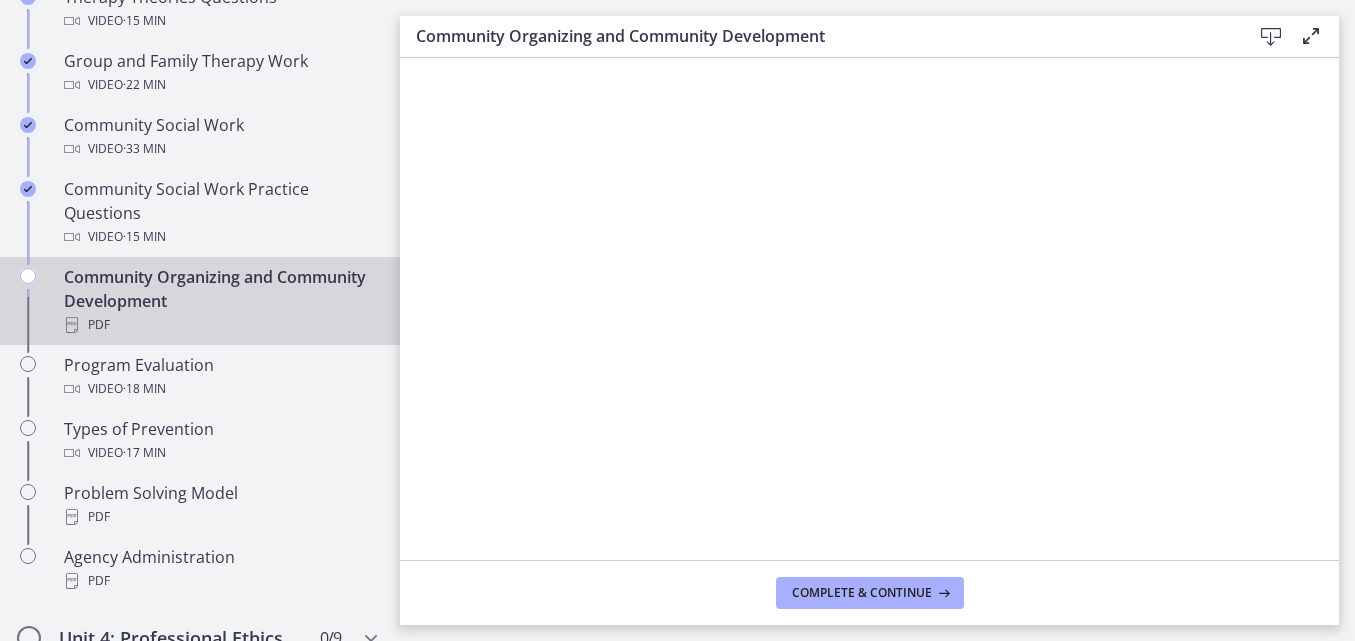 click at bounding box center [1311, 36] 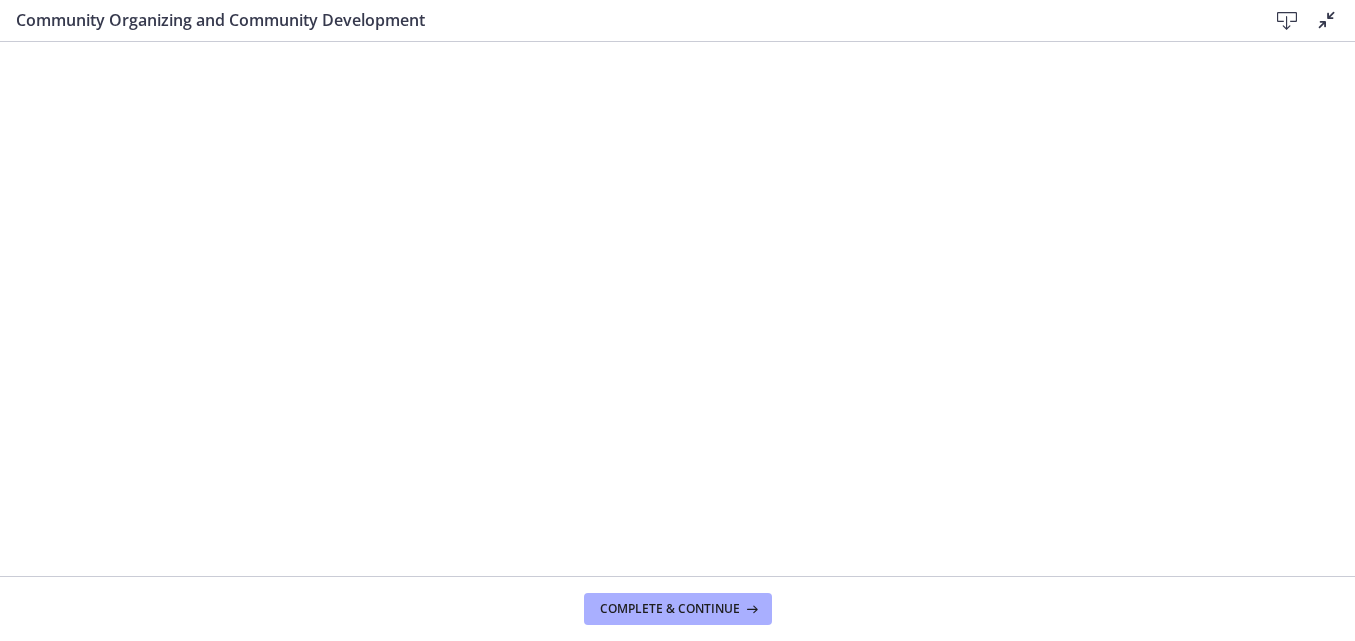 click on "Complete & continue" at bounding box center [677, 608] 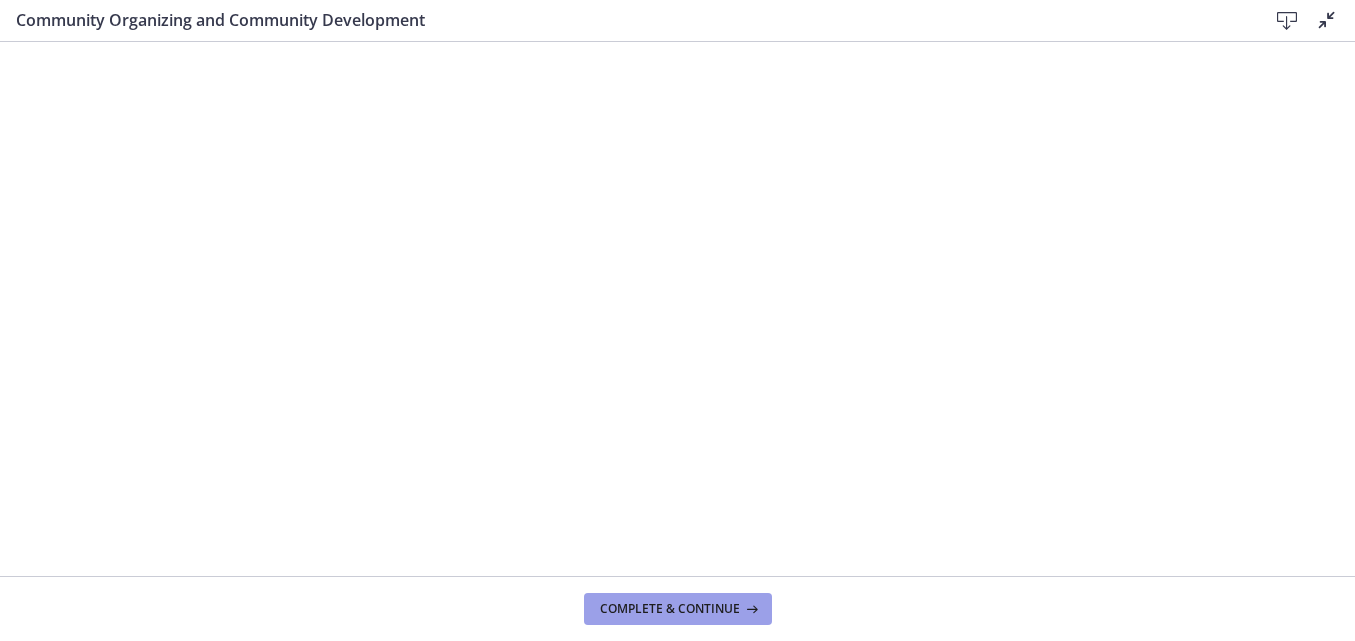 click on "Complete & continue" at bounding box center (678, 609) 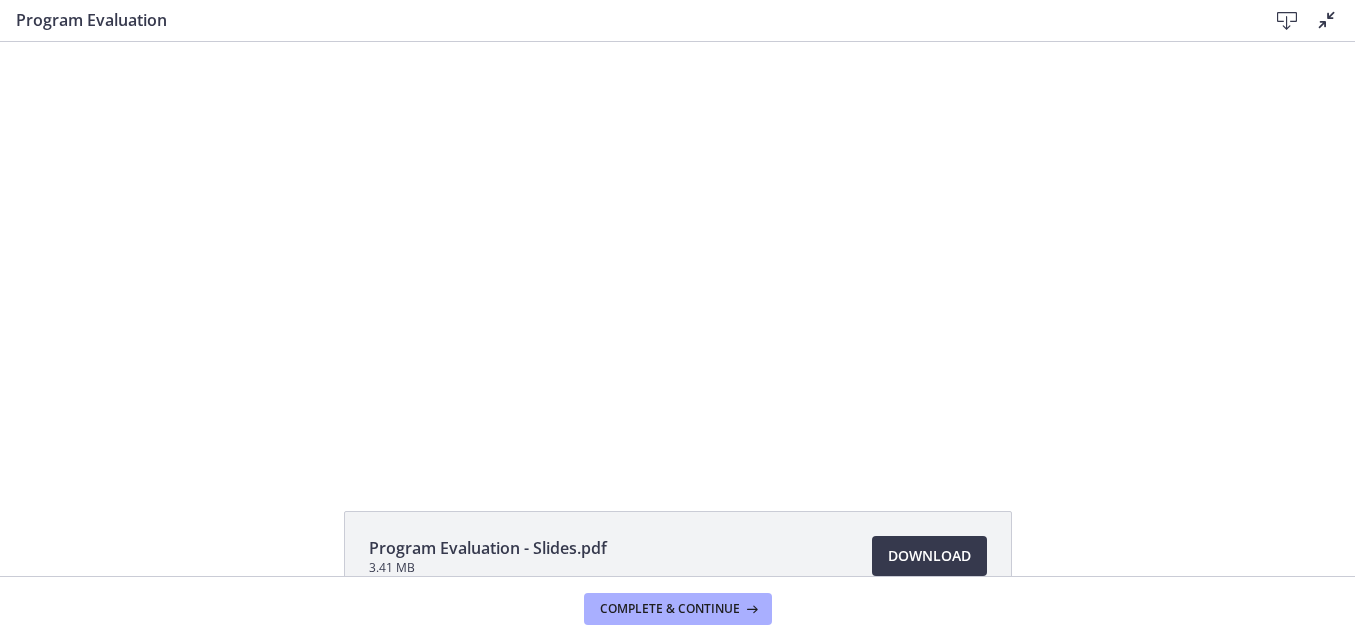 scroll, scrollTop: 0, scrollLeft: 0, axis: both 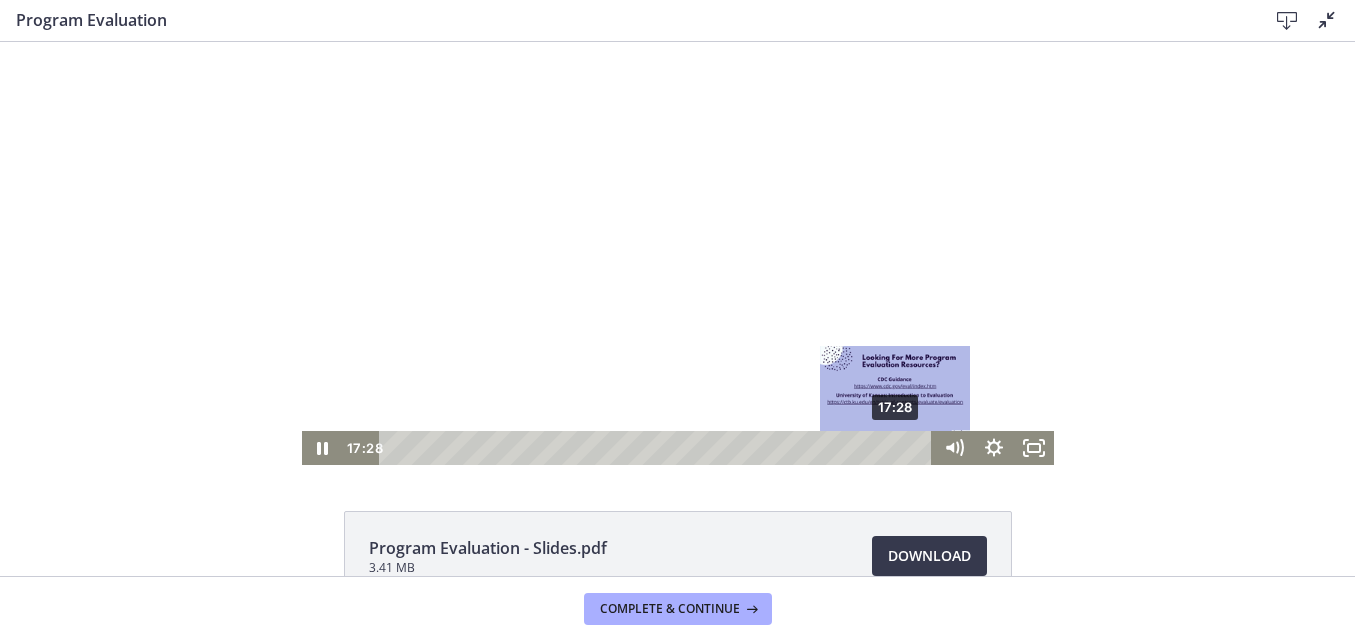 click on "17:28" at bounding box center (658, 448) 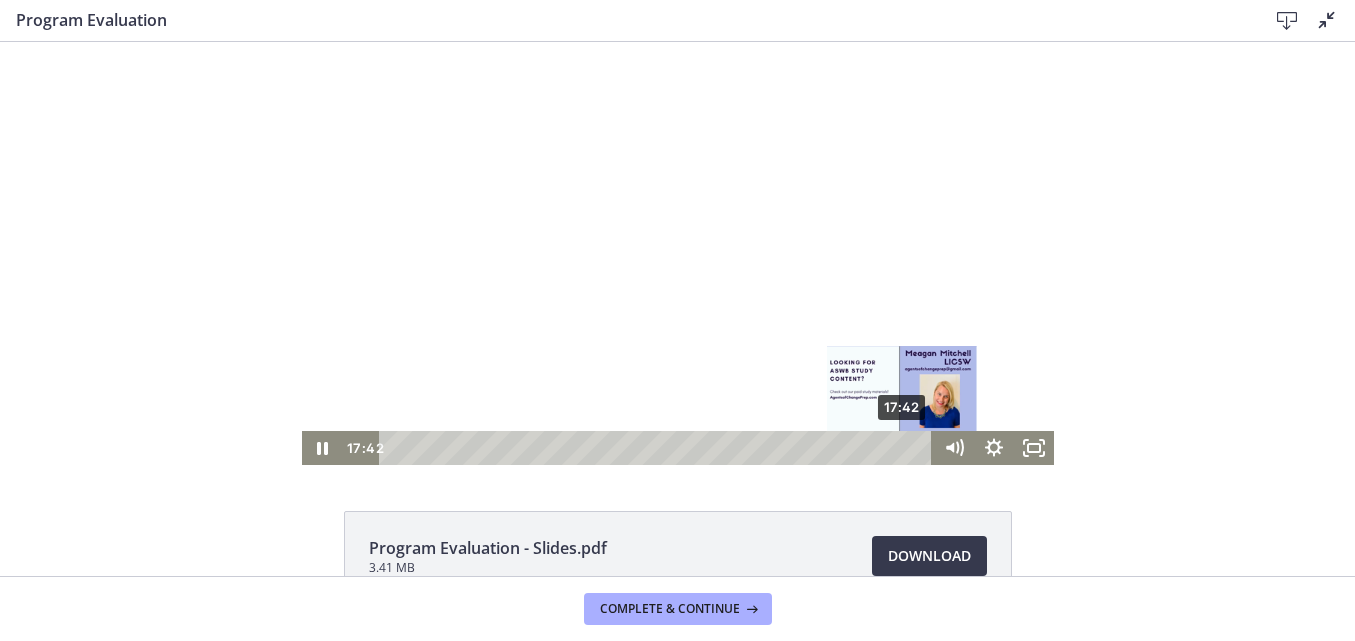 click on "17:42" at bounding box center [658, 448] 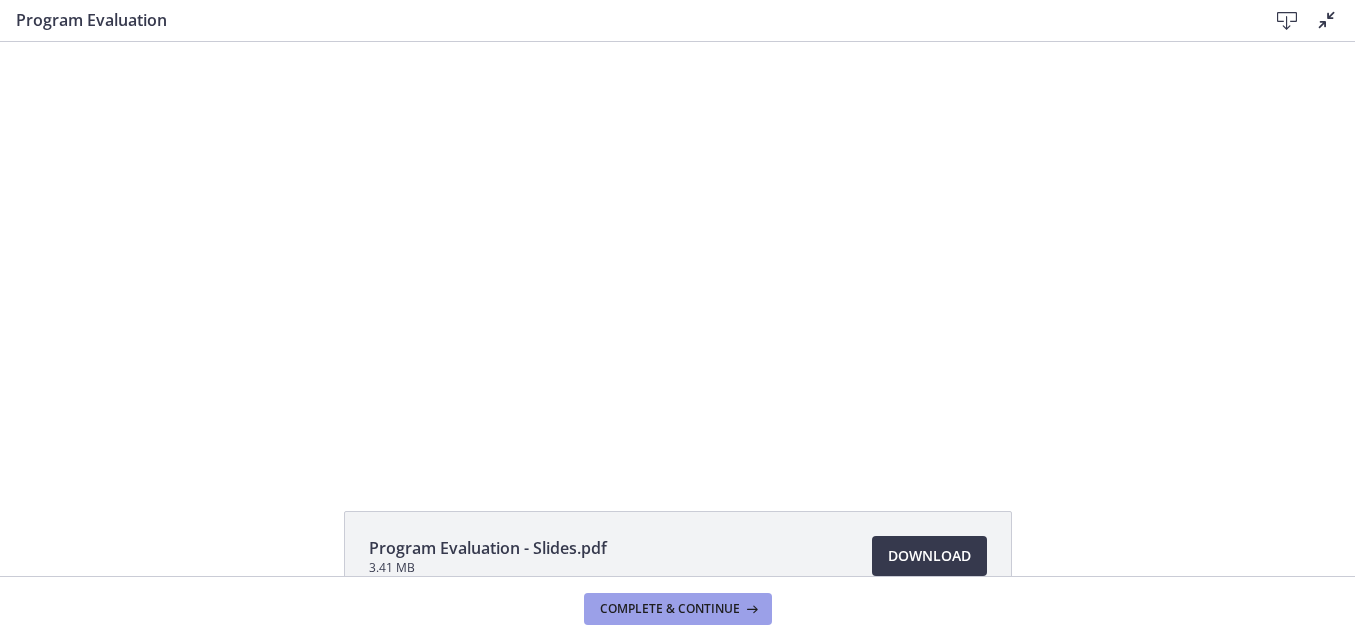 click on "Complete & continue" at bounding box center (670, 609) 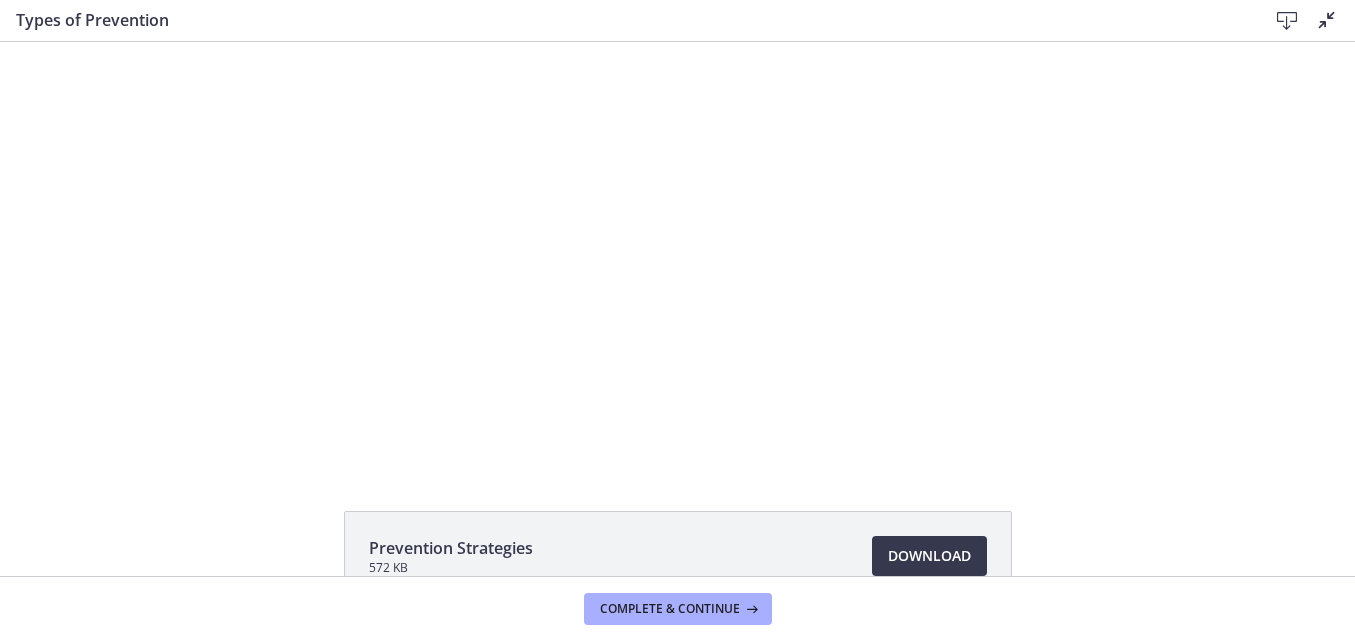 scroll, scrollTop: 0, scrollLeft: 0, axis: both 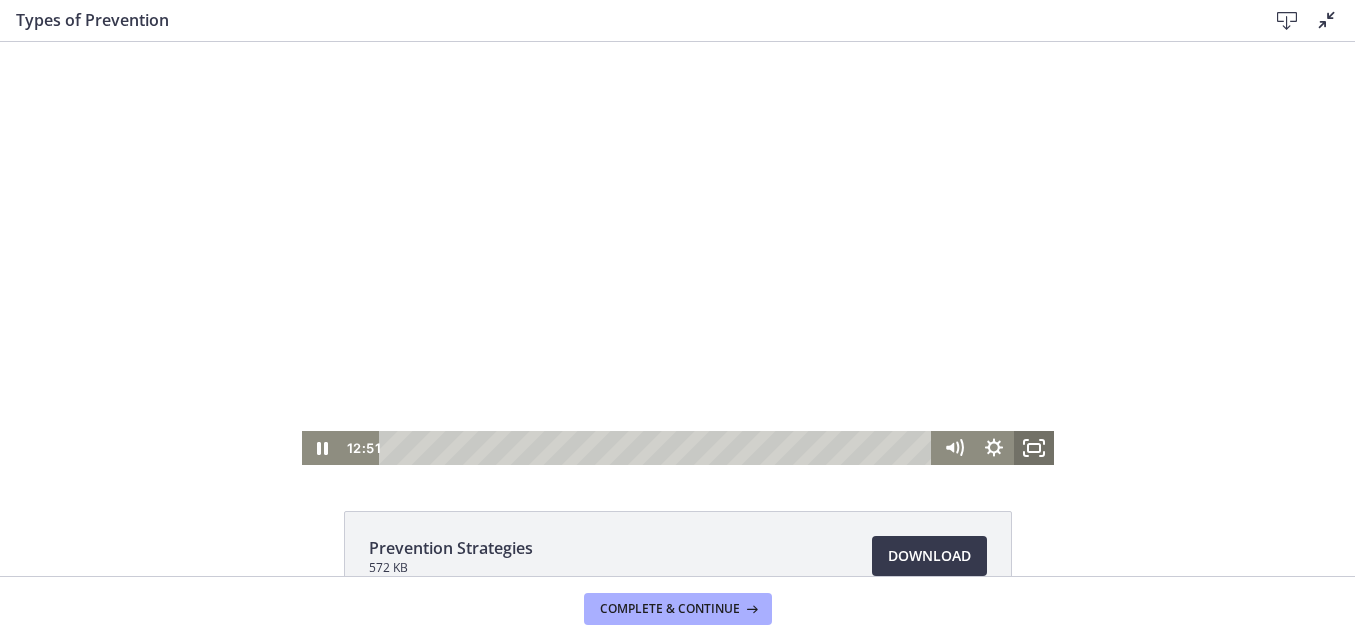 click 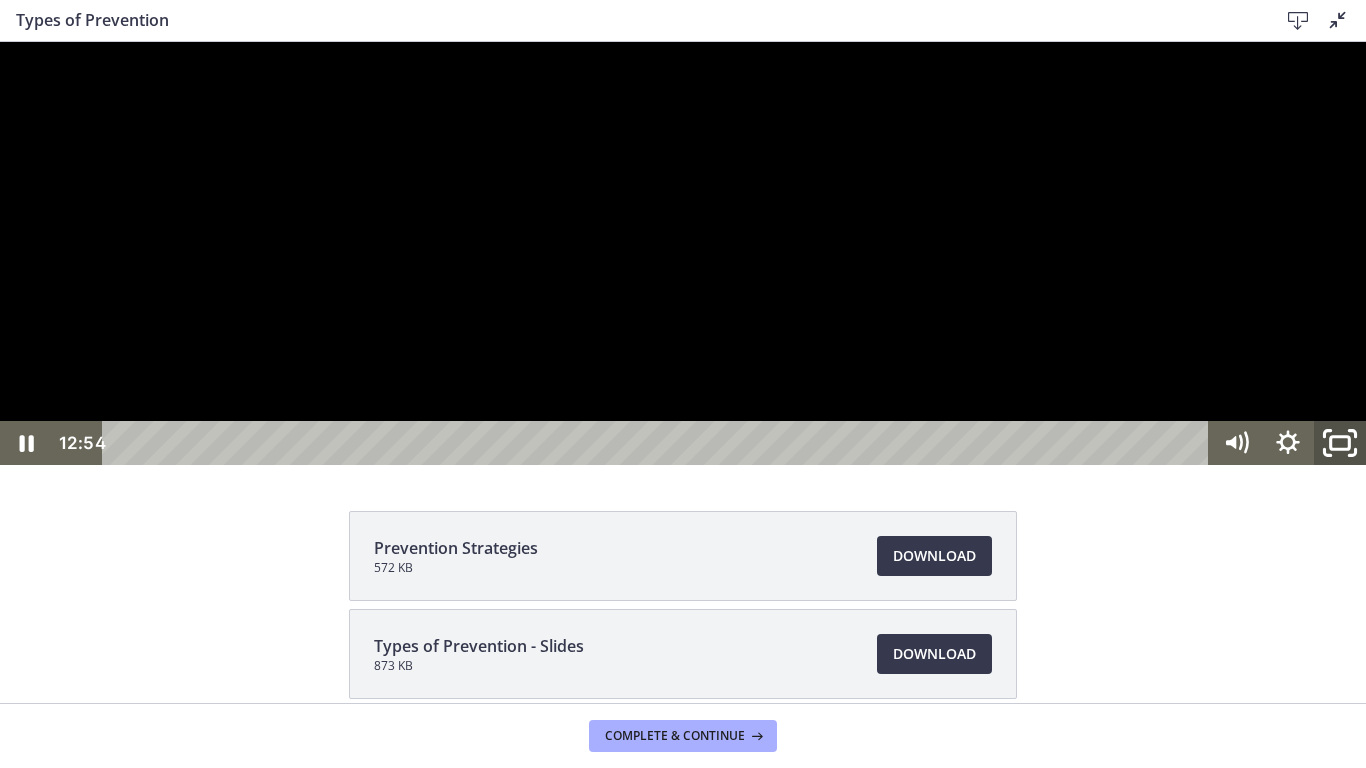 click 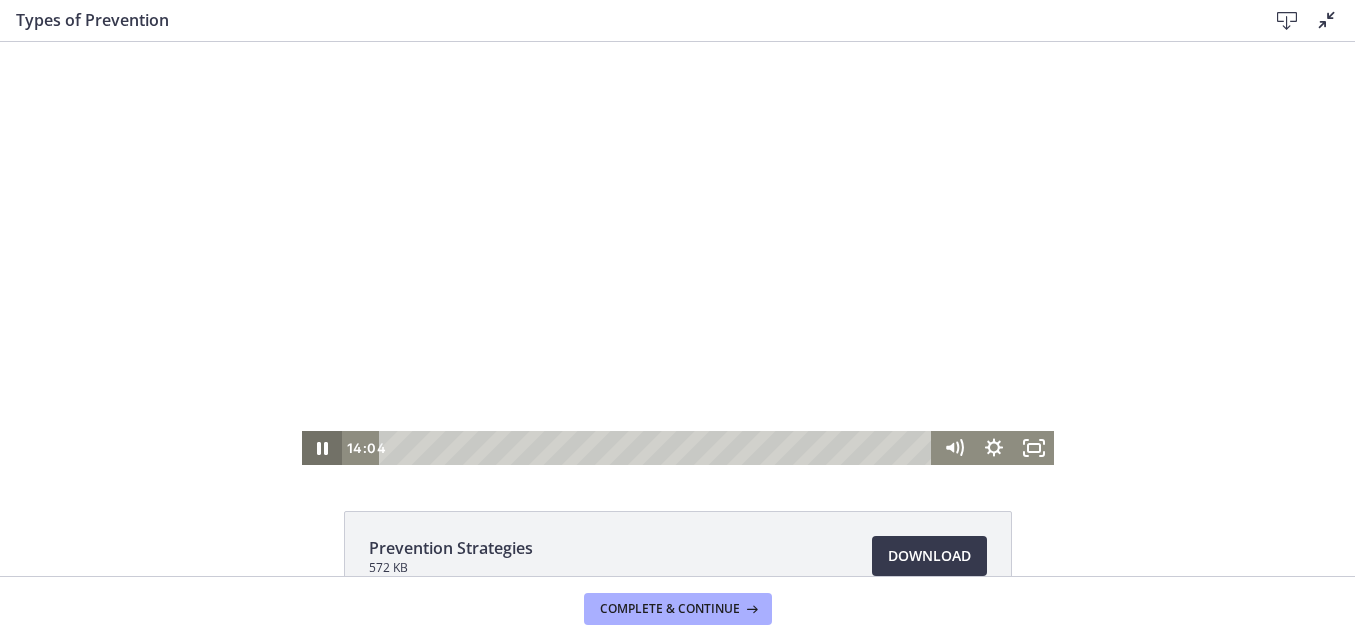 click 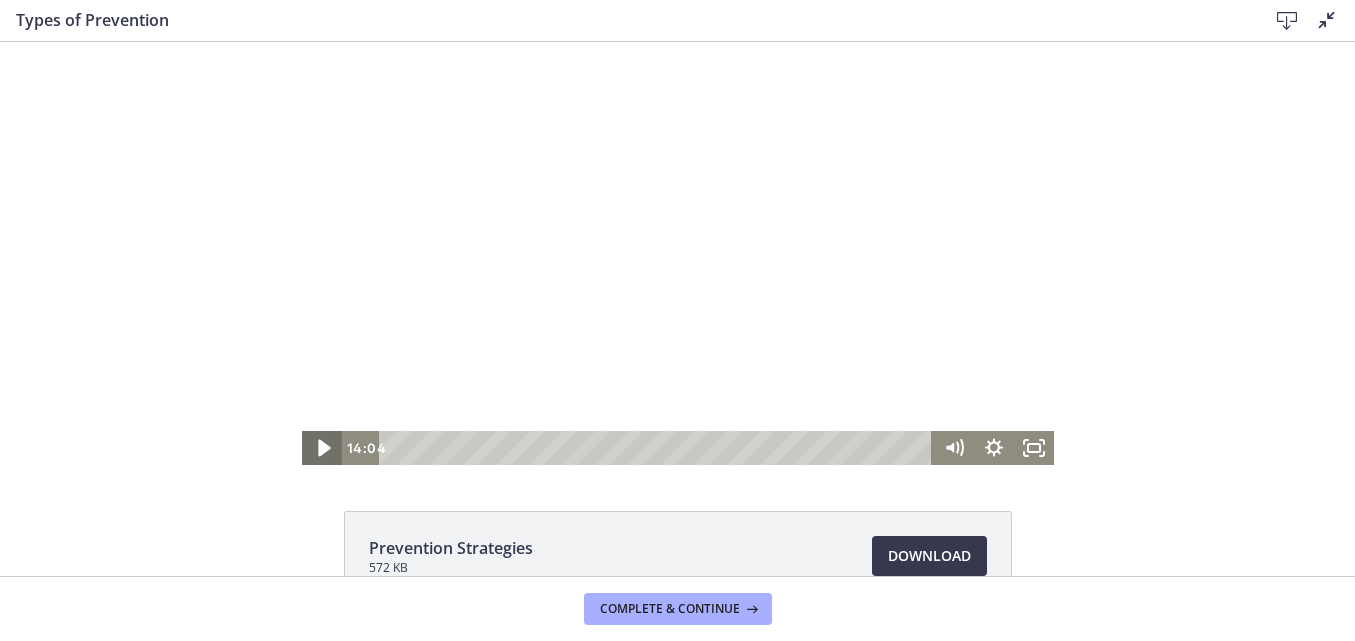 click 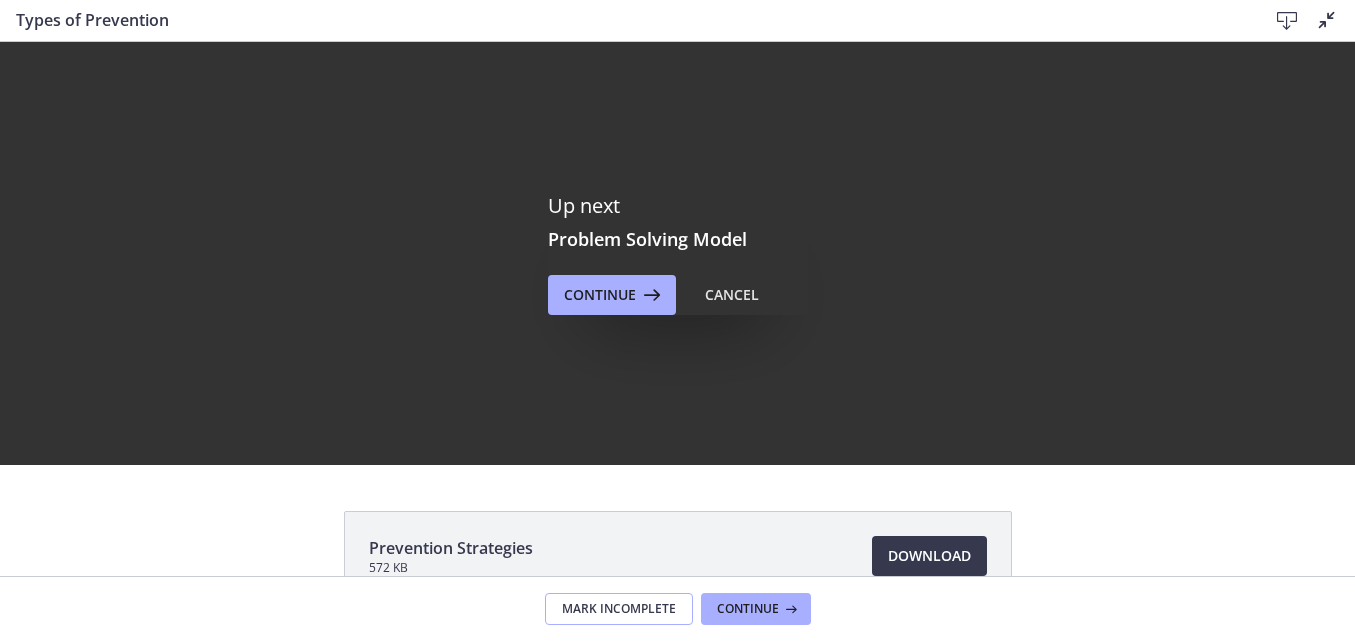 click on "Mark Incomplete" at bounding box center (619, 609) 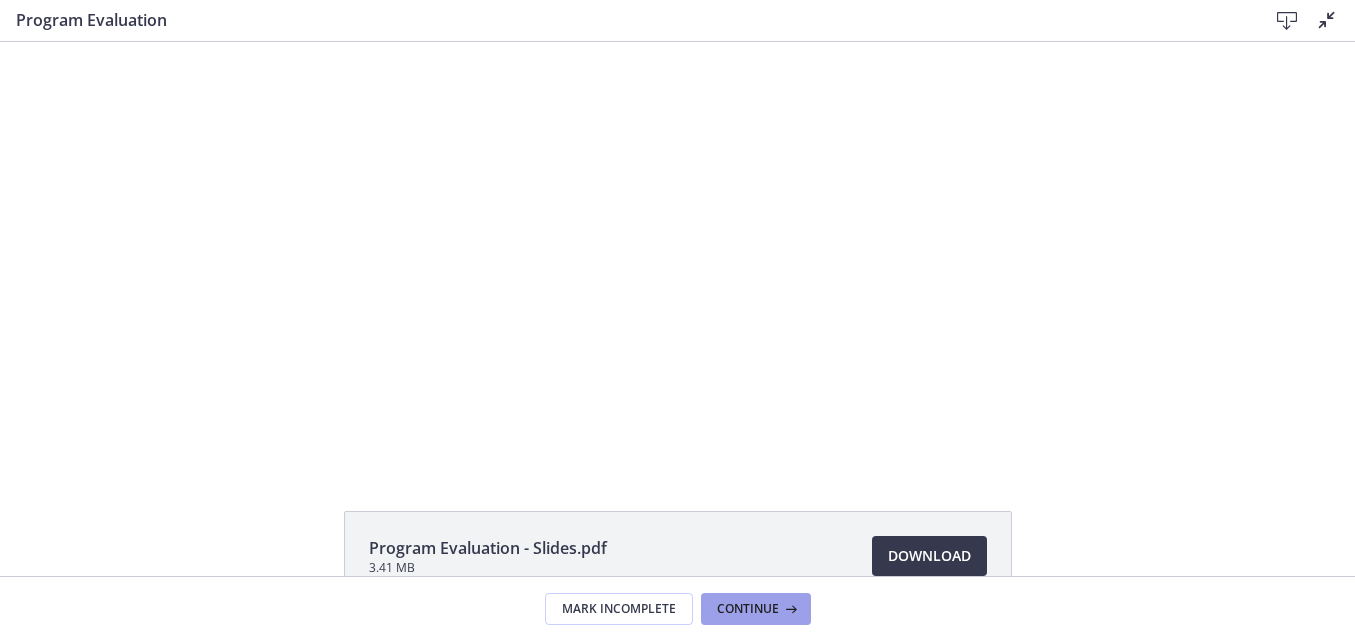 click on "Continue" at bounding box center (748, 609) 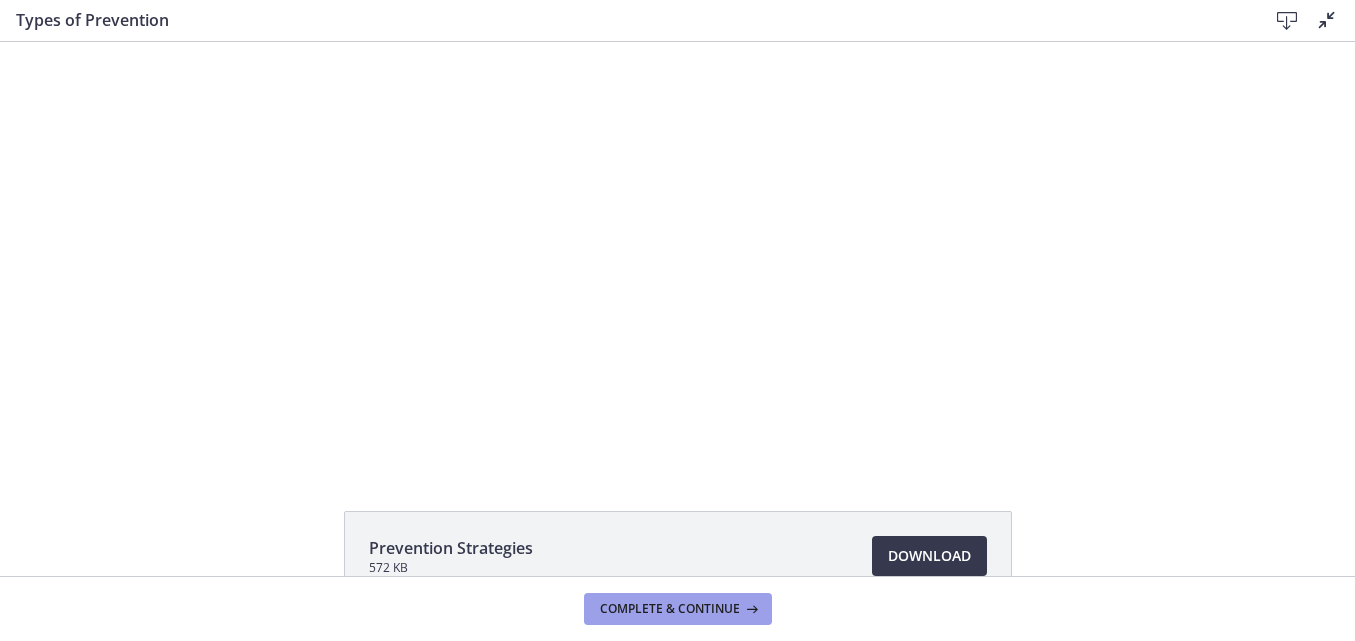 click at bounding box center [750, 609] 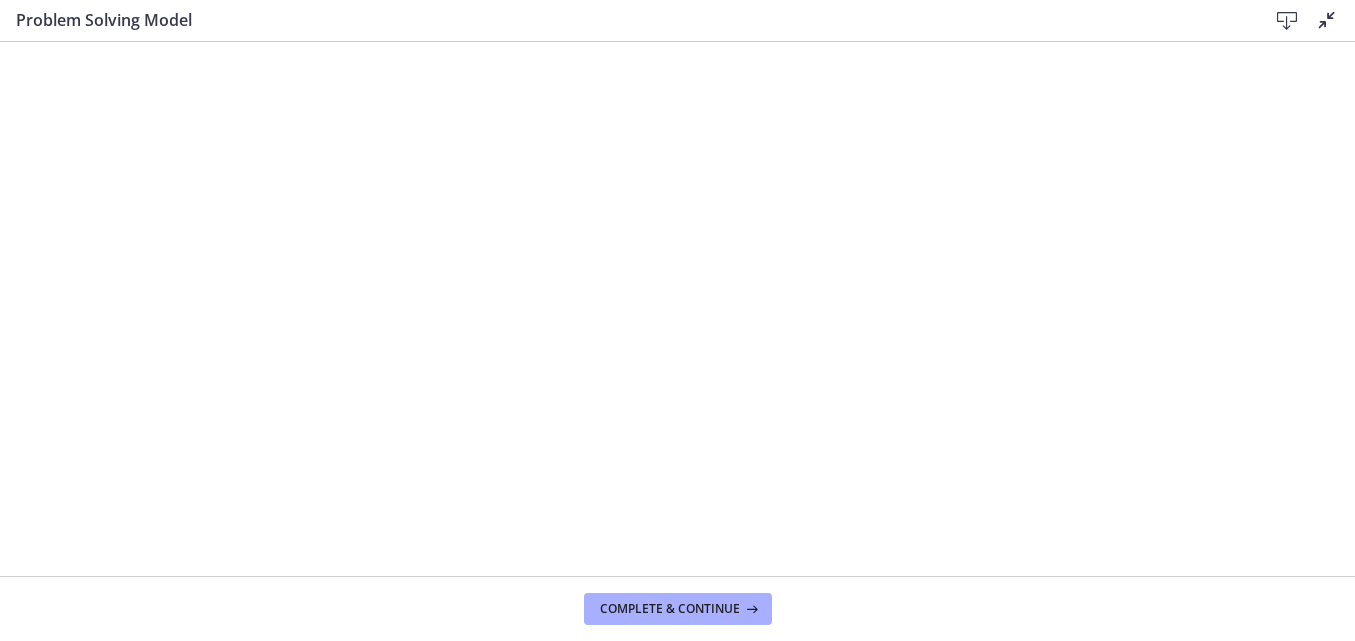 click at bounding box center [1327, 20] 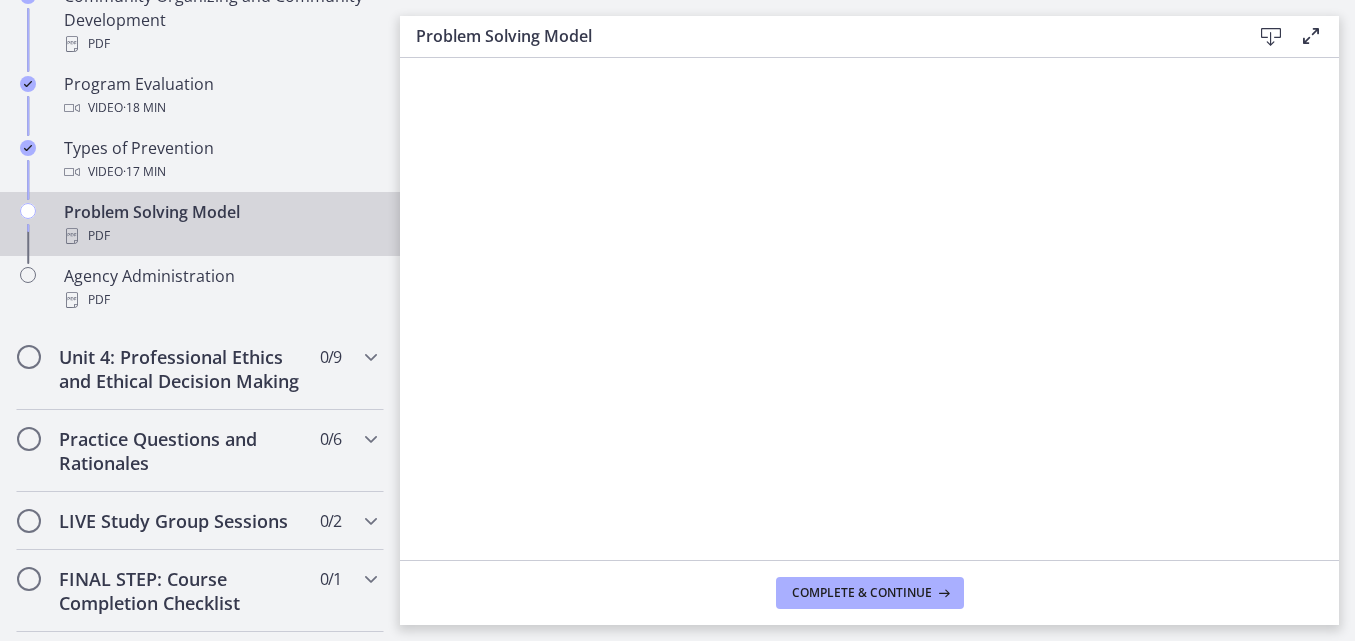 scroll, scrollTop: 1335, scrollLeft: 0, axis: vertical 